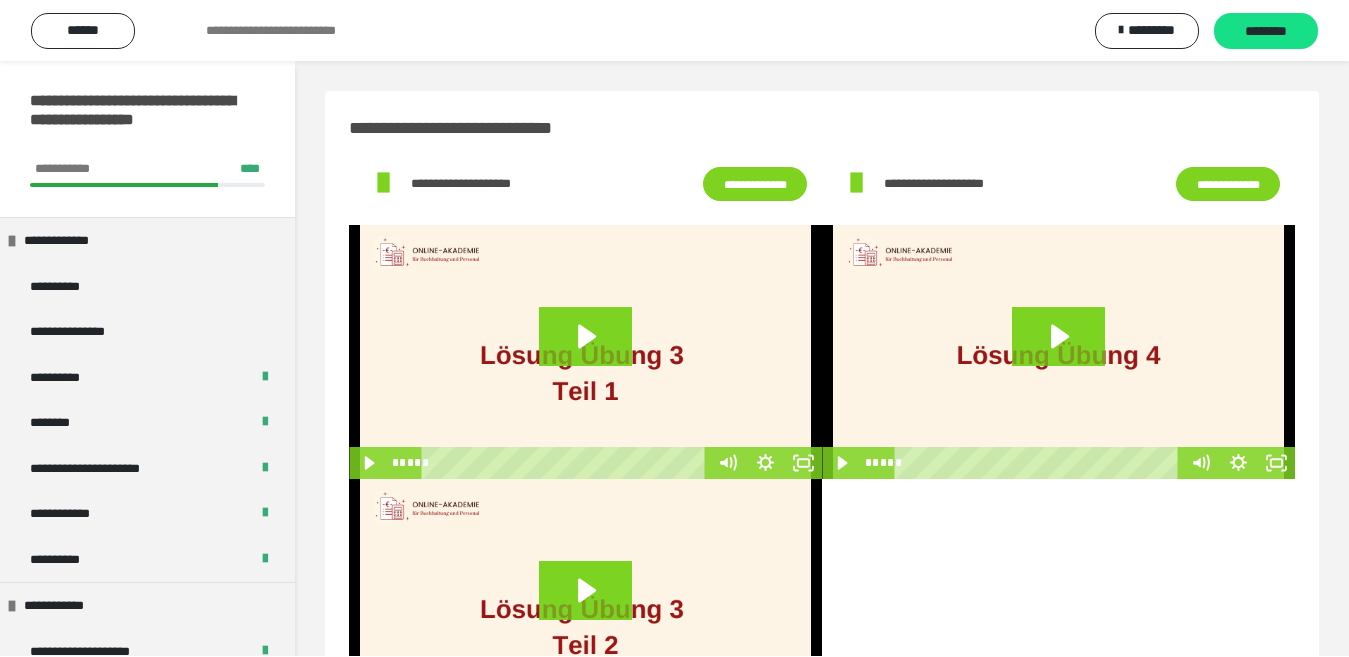 scroll, scrollTop: 0, scrollLeft: 0, axis: both 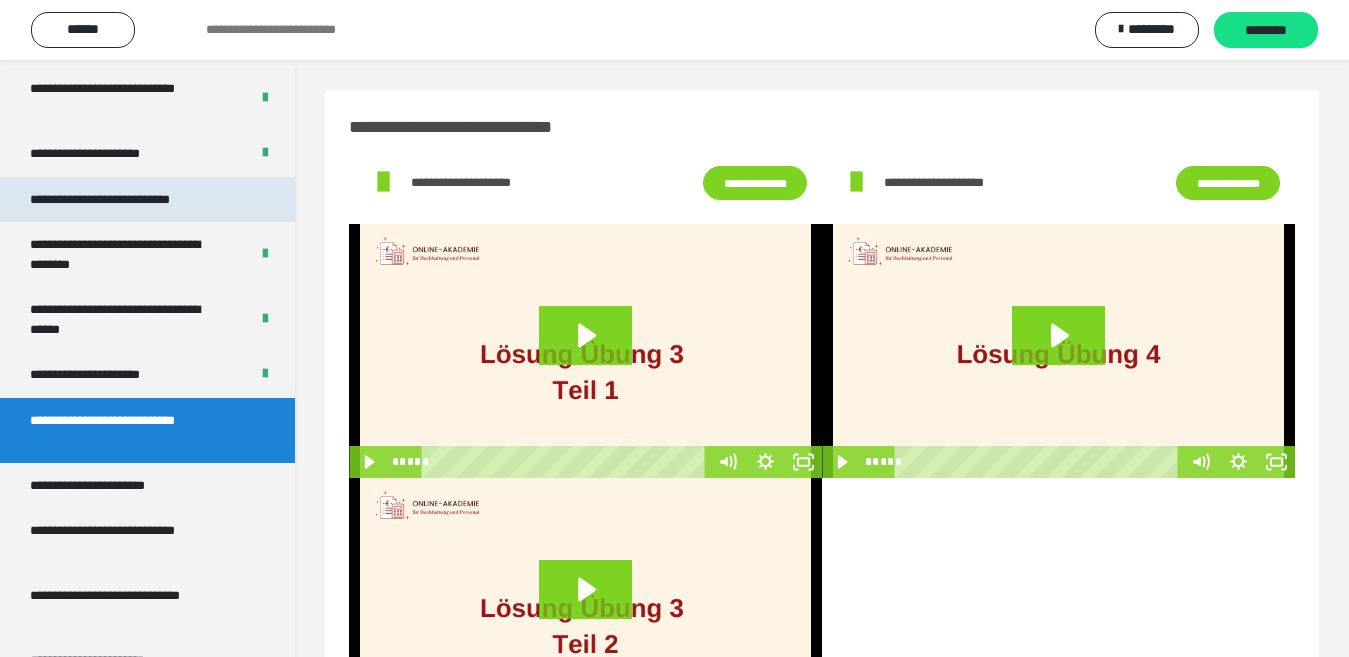 click on "**********" at bounding box center (129, 200) 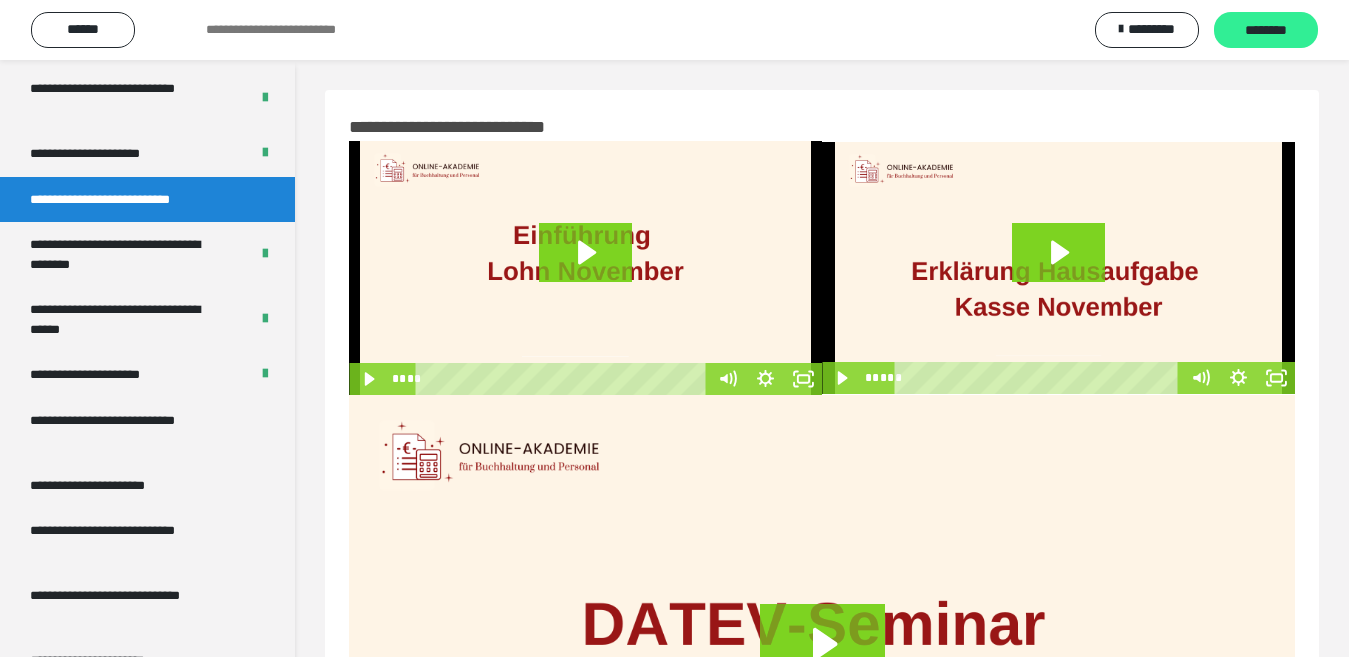 click on "********" at bounding box center [1266, 31] 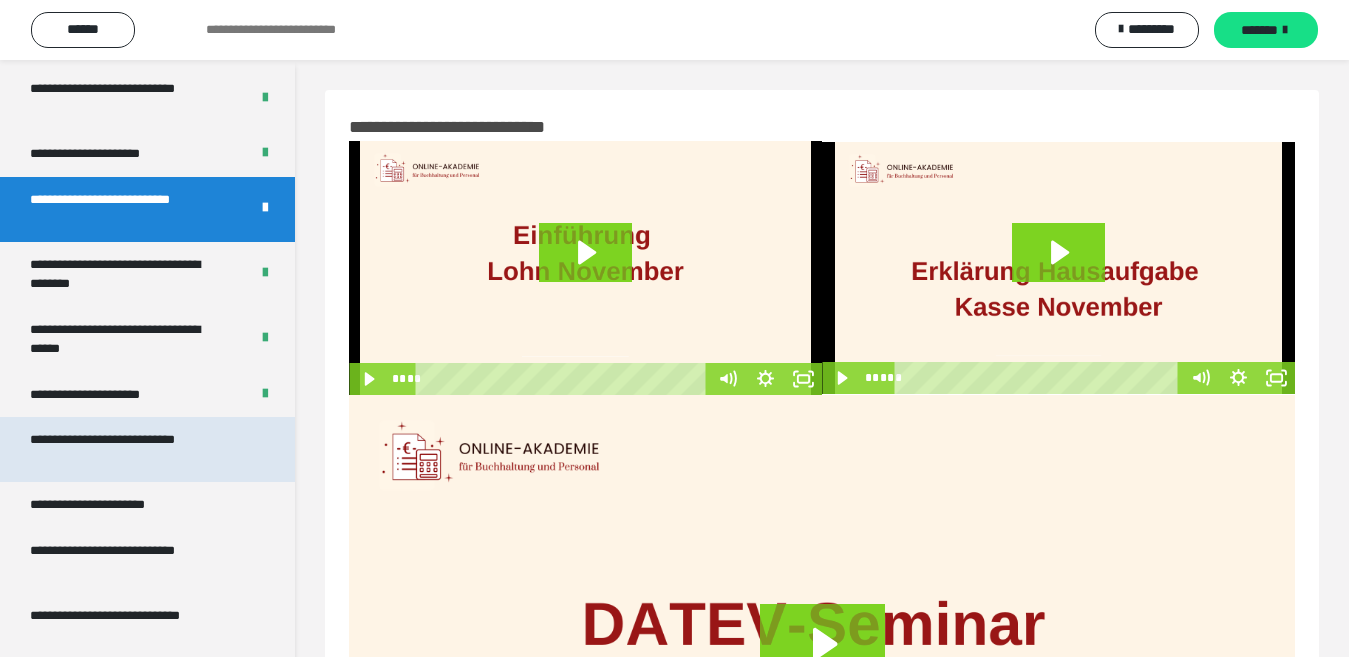 click on "**********" at bounding box center (131, 449) 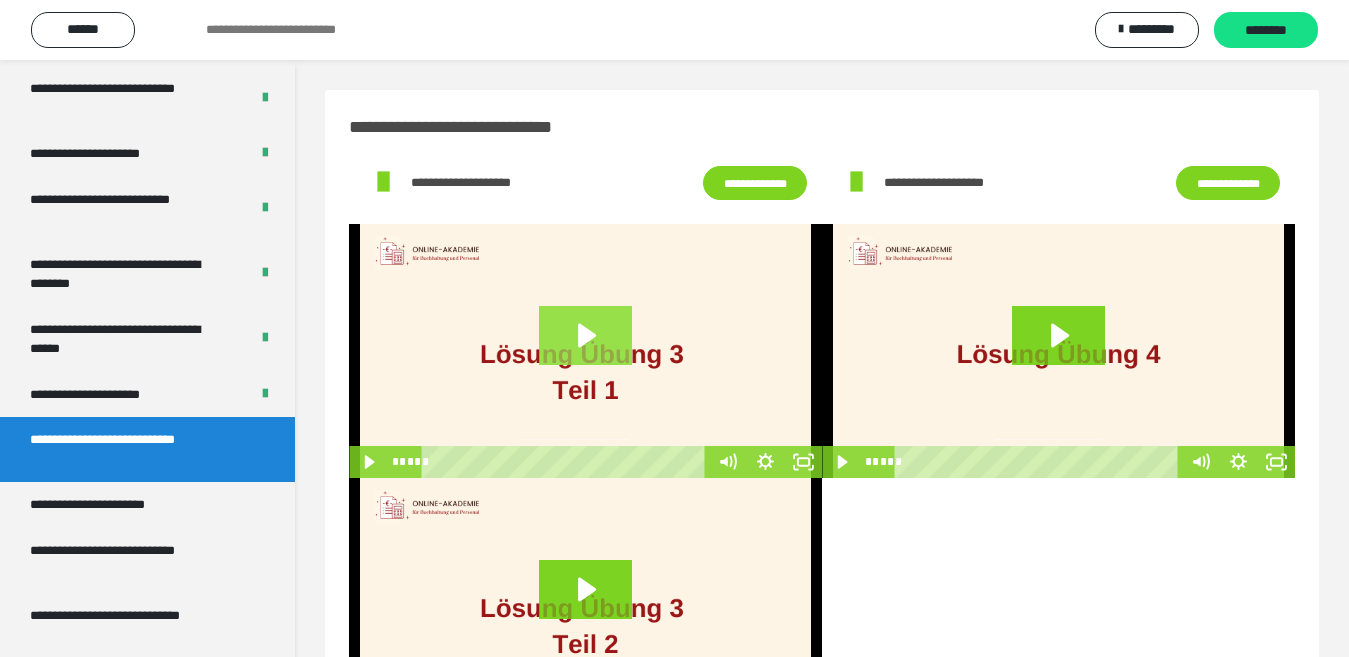 click 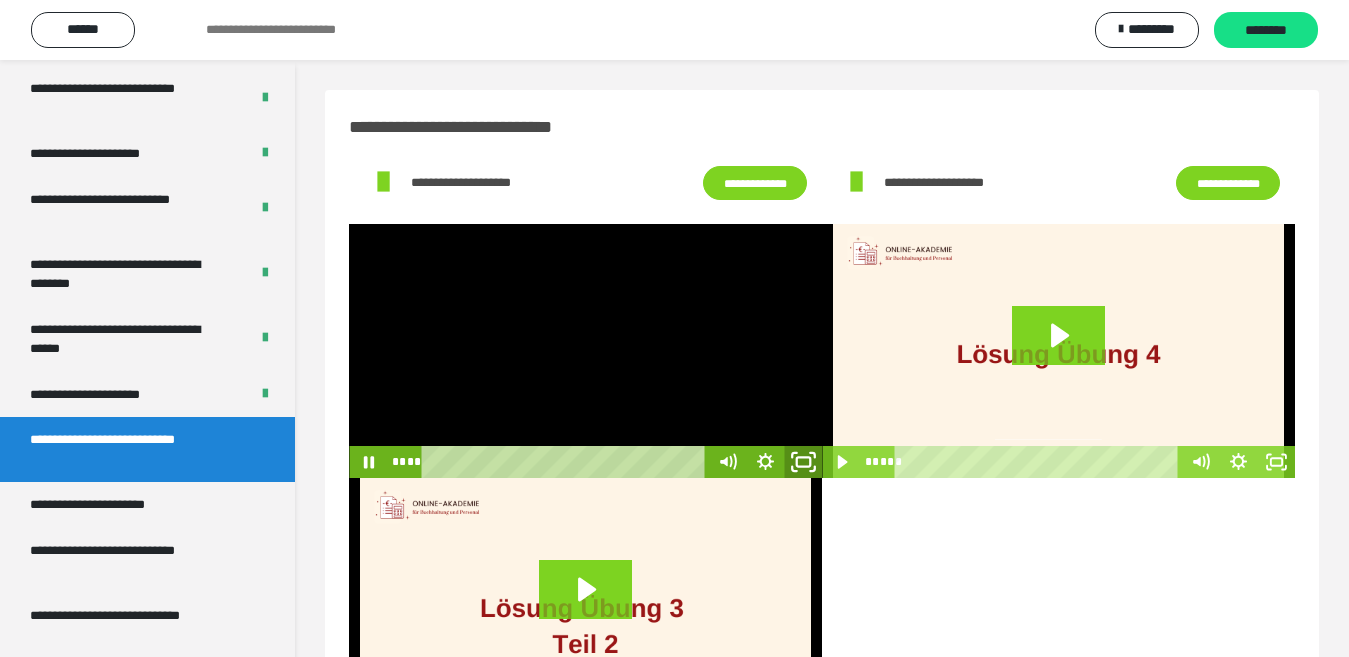 click 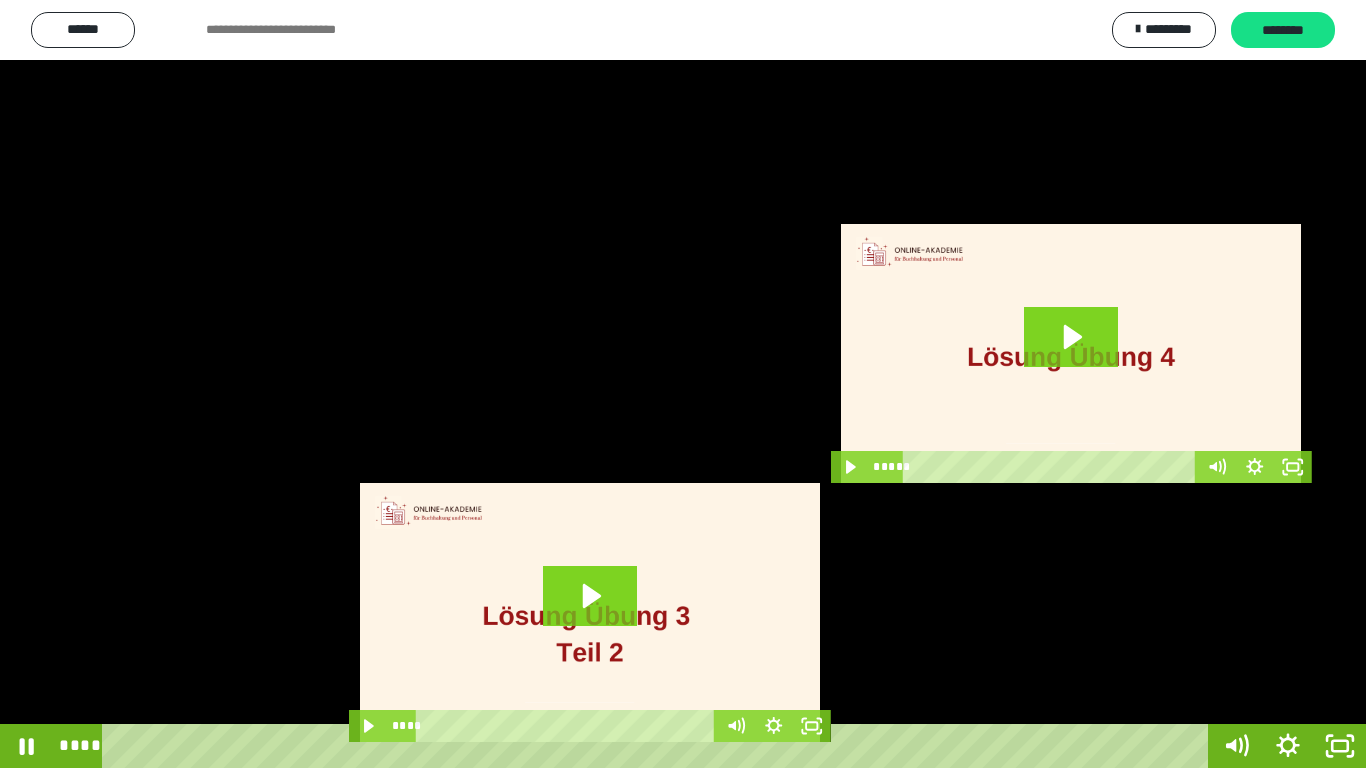 click at bounding box center (683, 384) 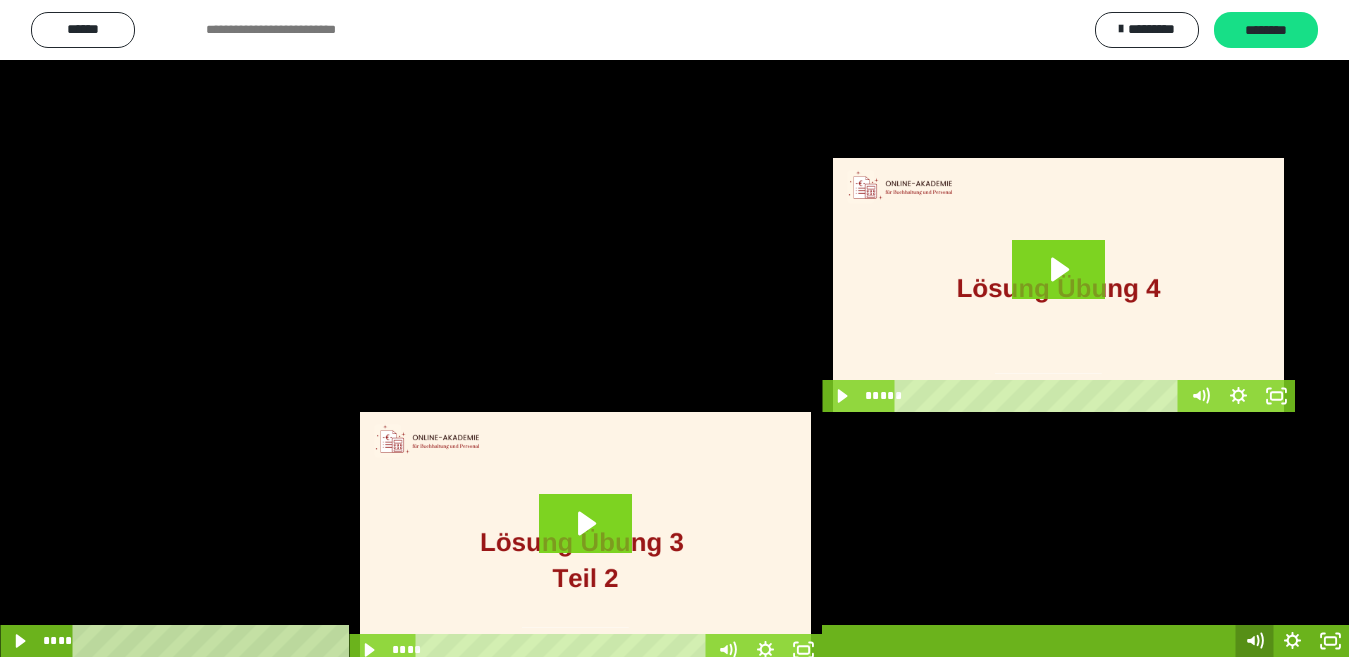 scroll, scrollTop: 129, scrollLeft: 0, axis: vertical 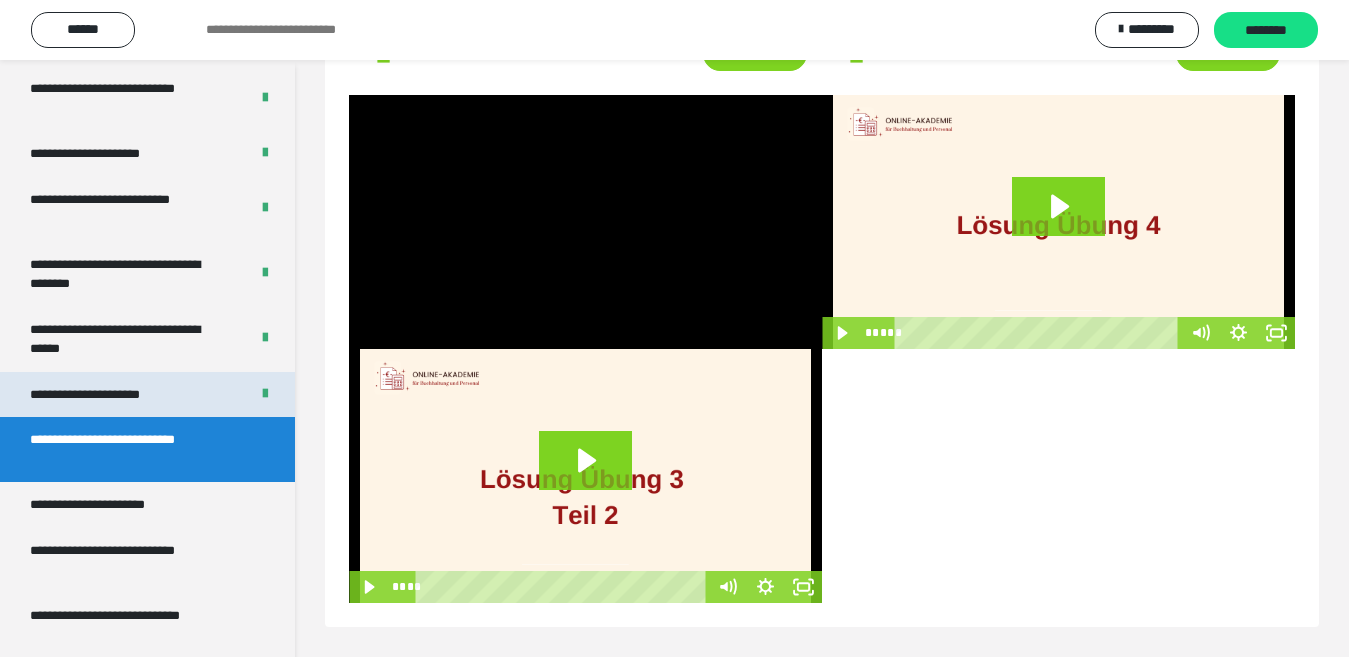 click on "**********" at bounding box center [109, 395] 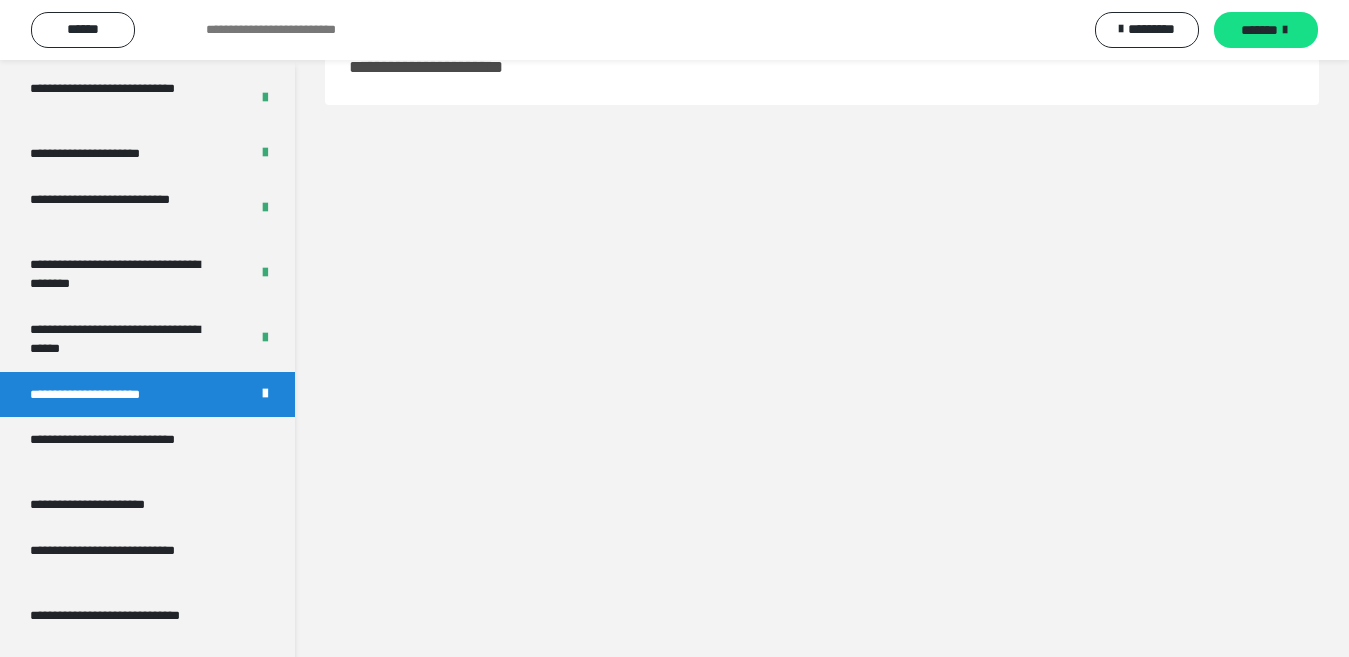 scroll, scrollTop: 60, scrollLeft: 0, axis: vertical 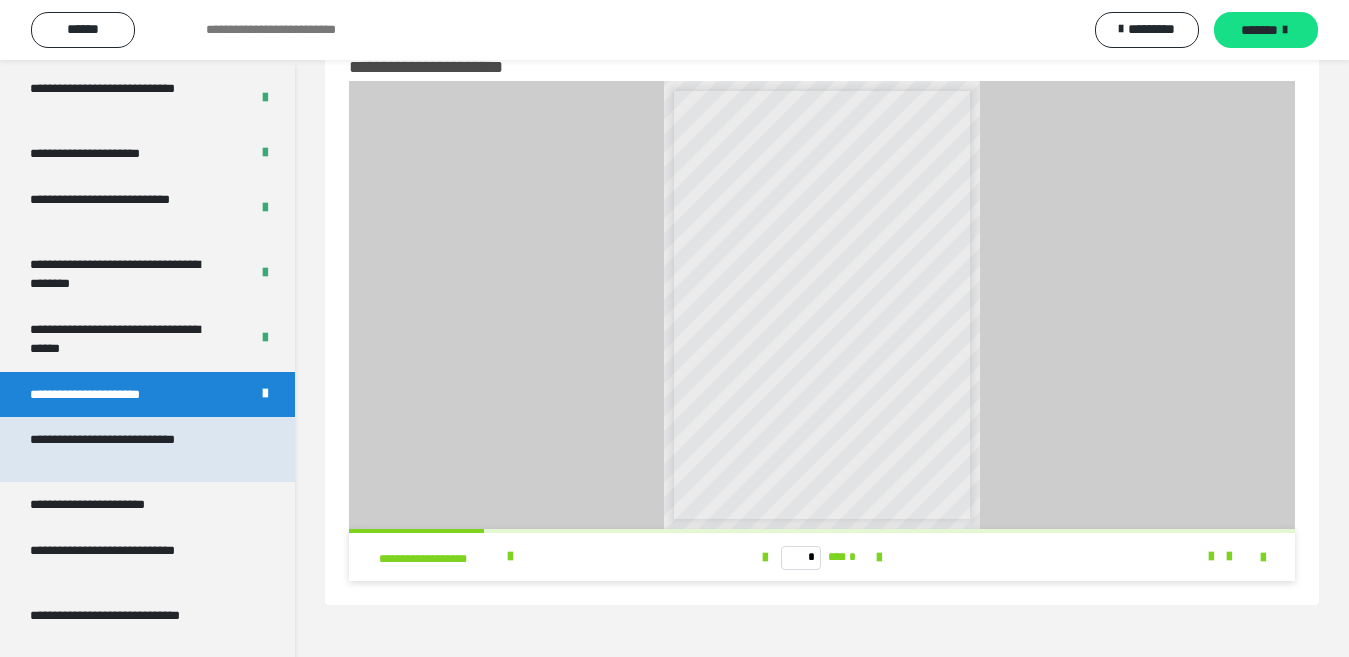 click on "**********" at bounding box center [131, 449] 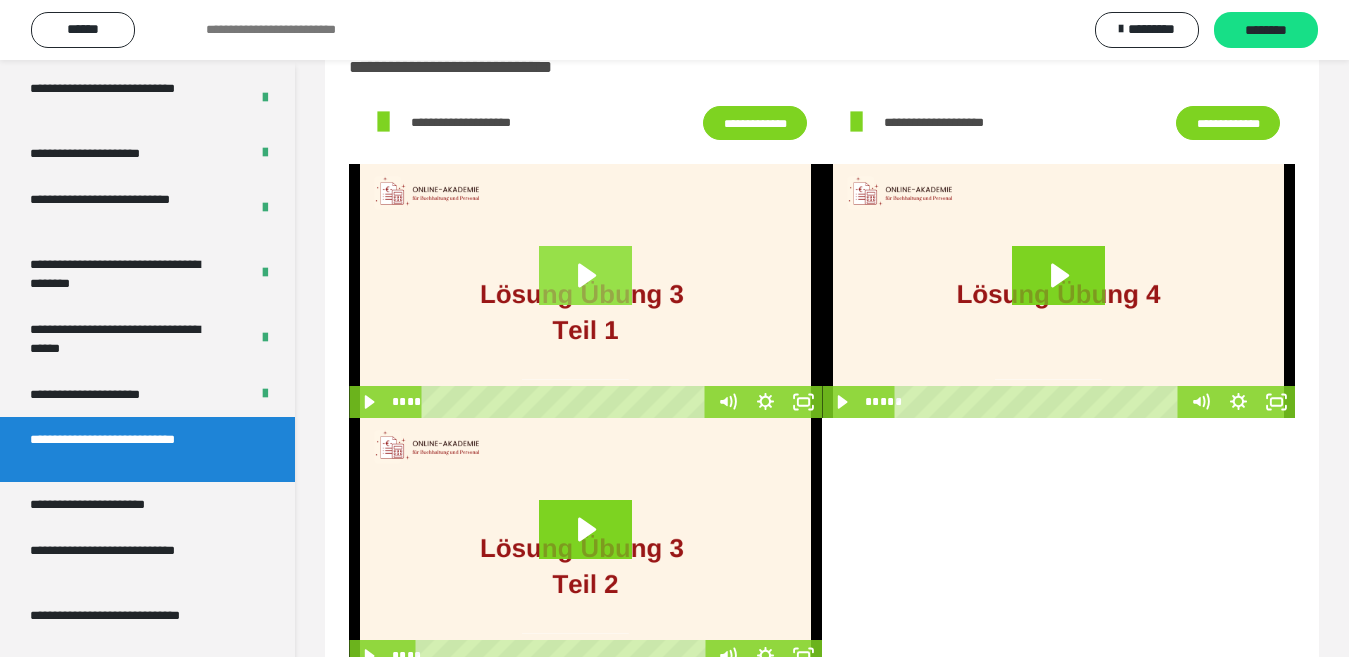 click 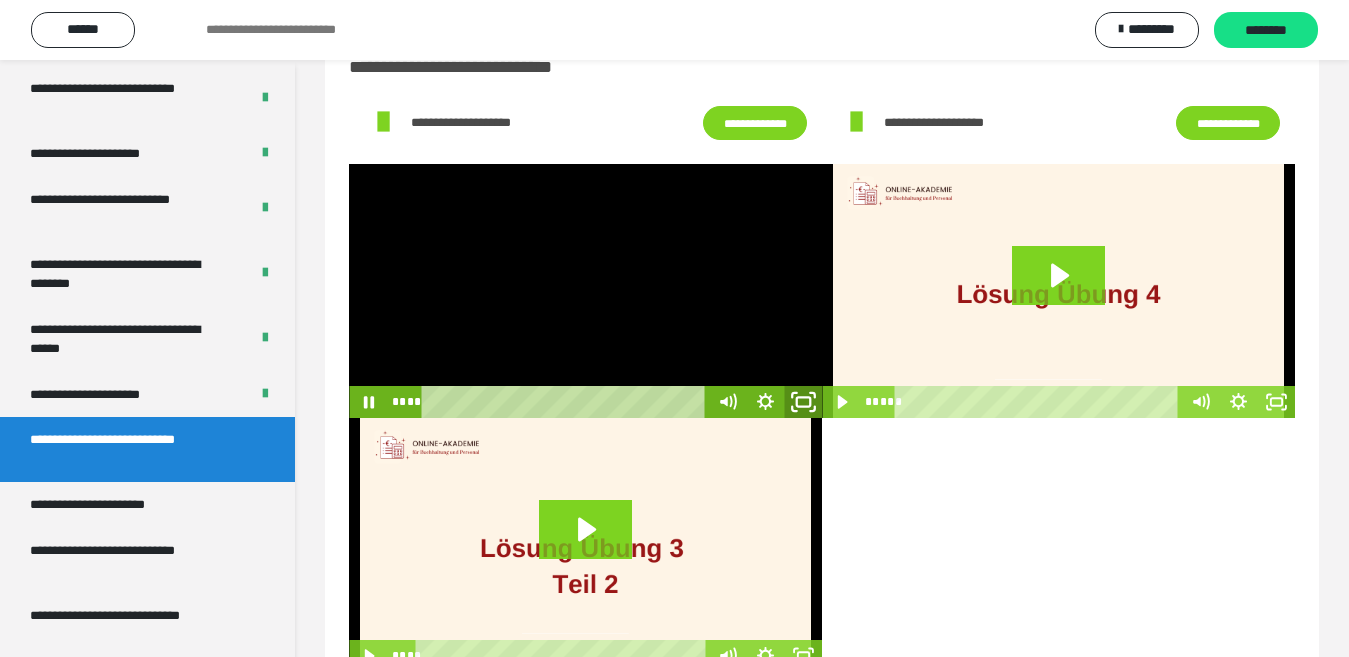 click 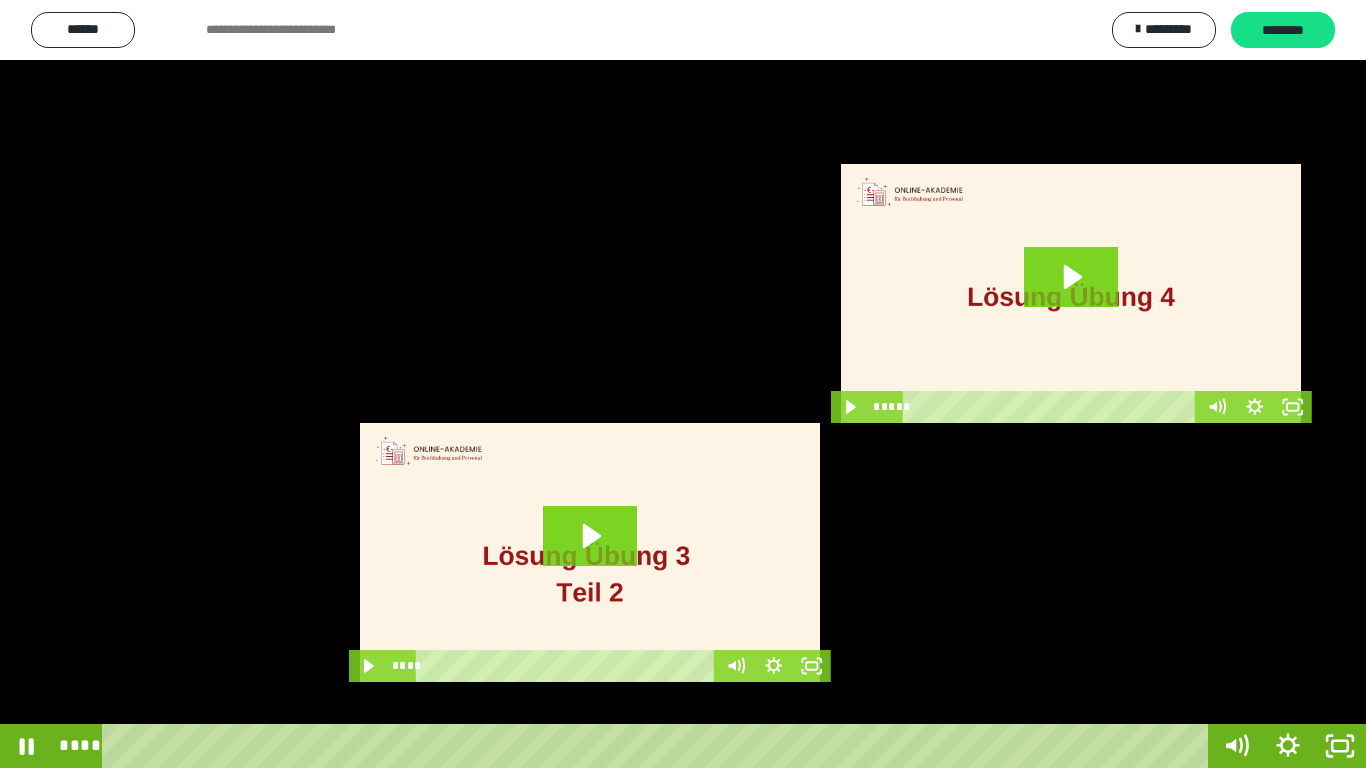 click at bounding box center (683, 384) 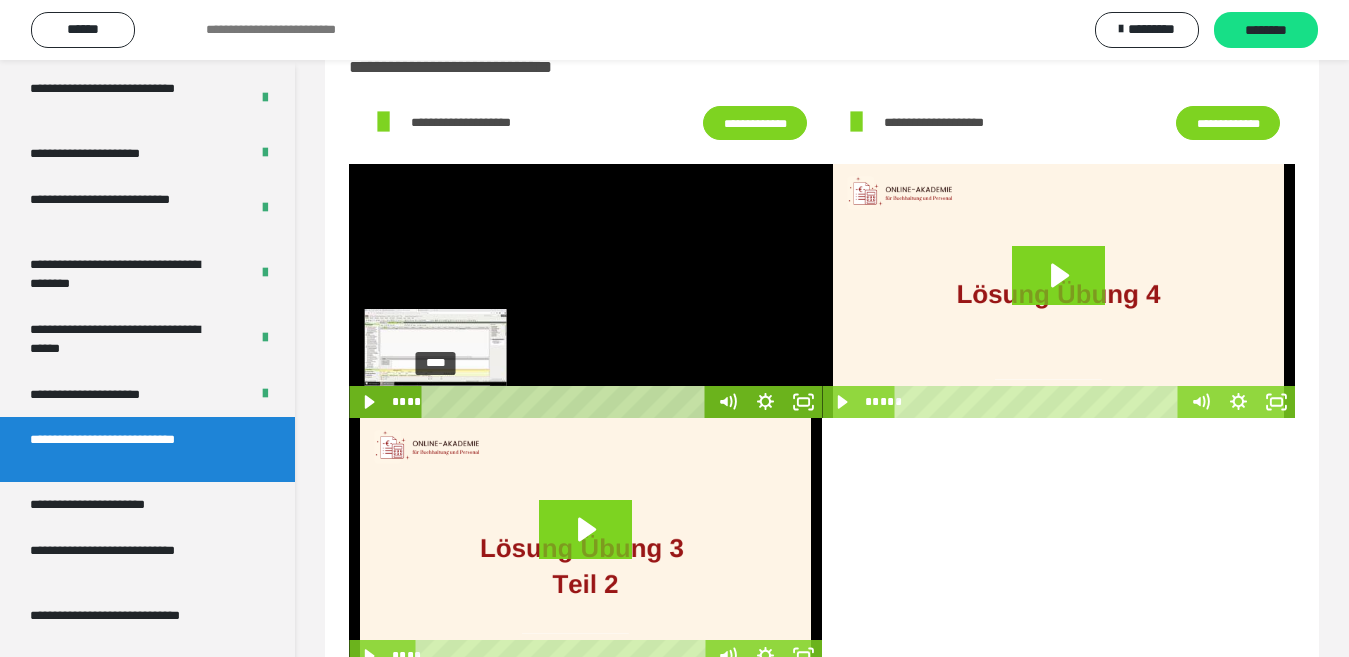 click on "****" at bounding box center (567, 402) 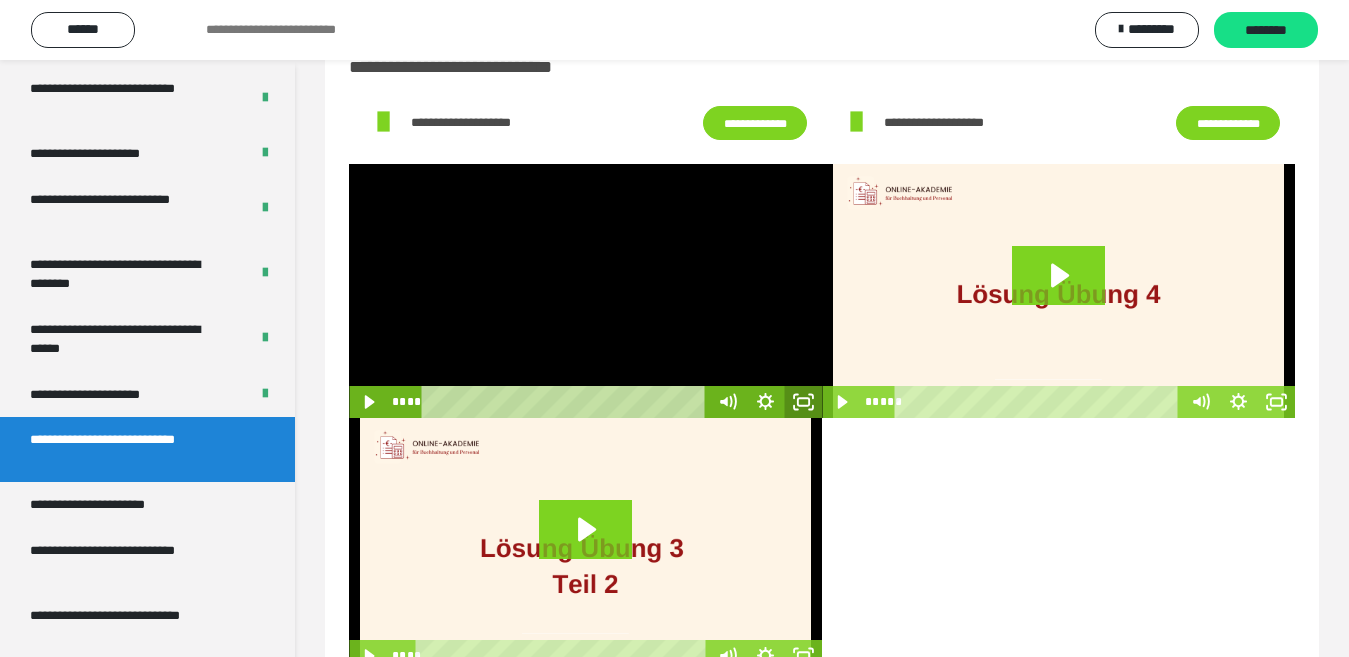 click 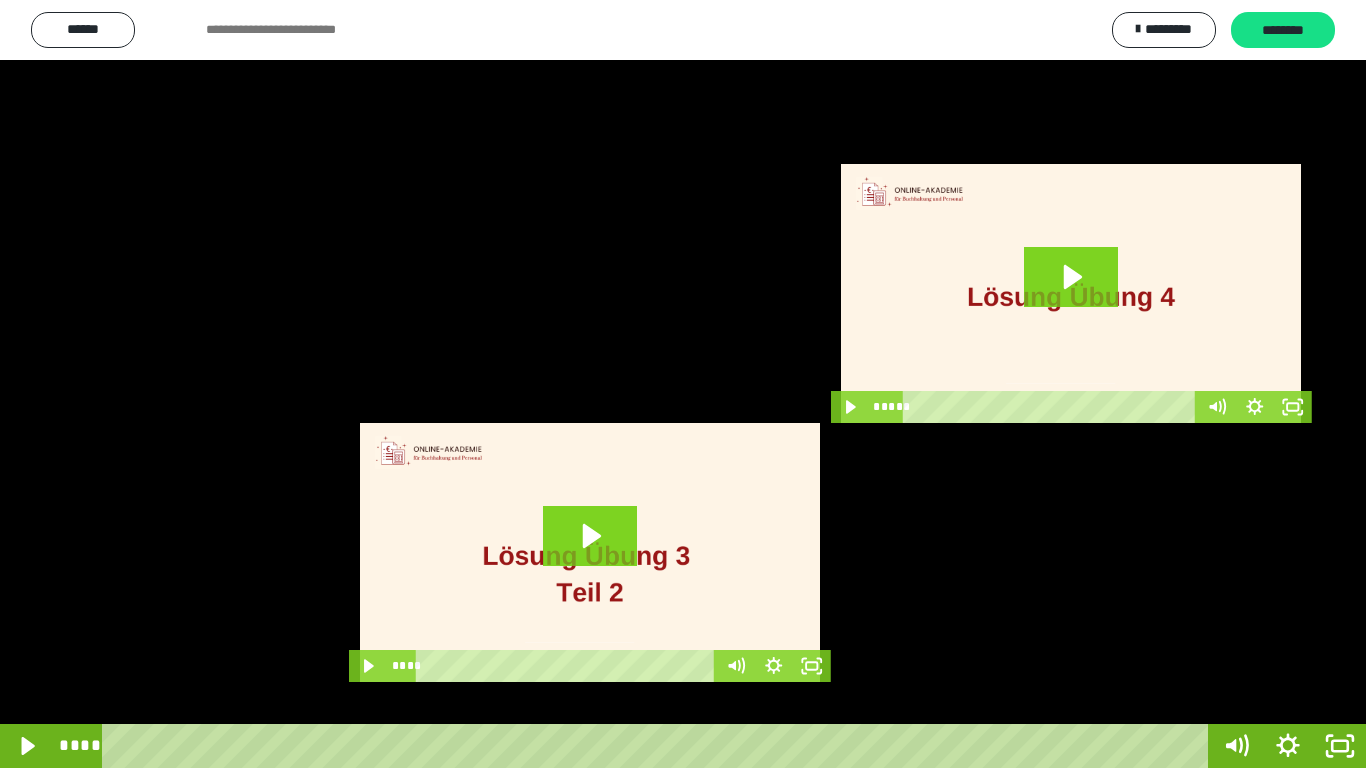 click at bounding box center [683, 384] 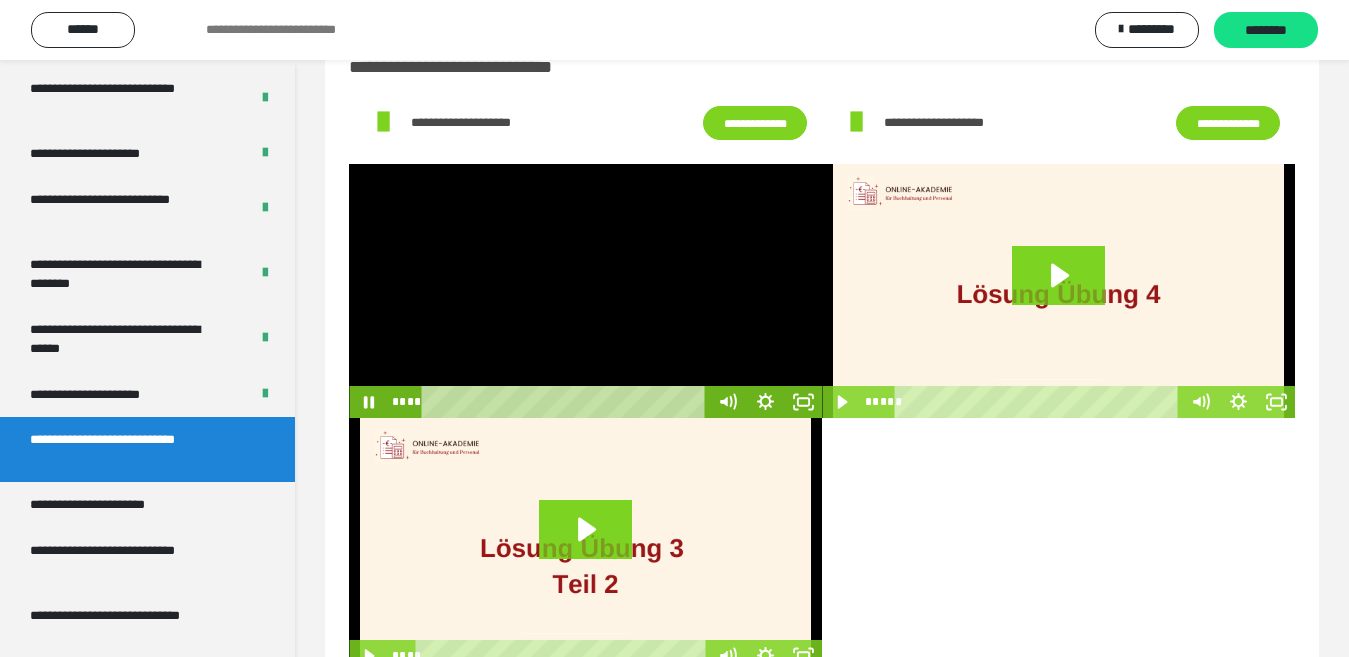click at bounding box center [585, 291] 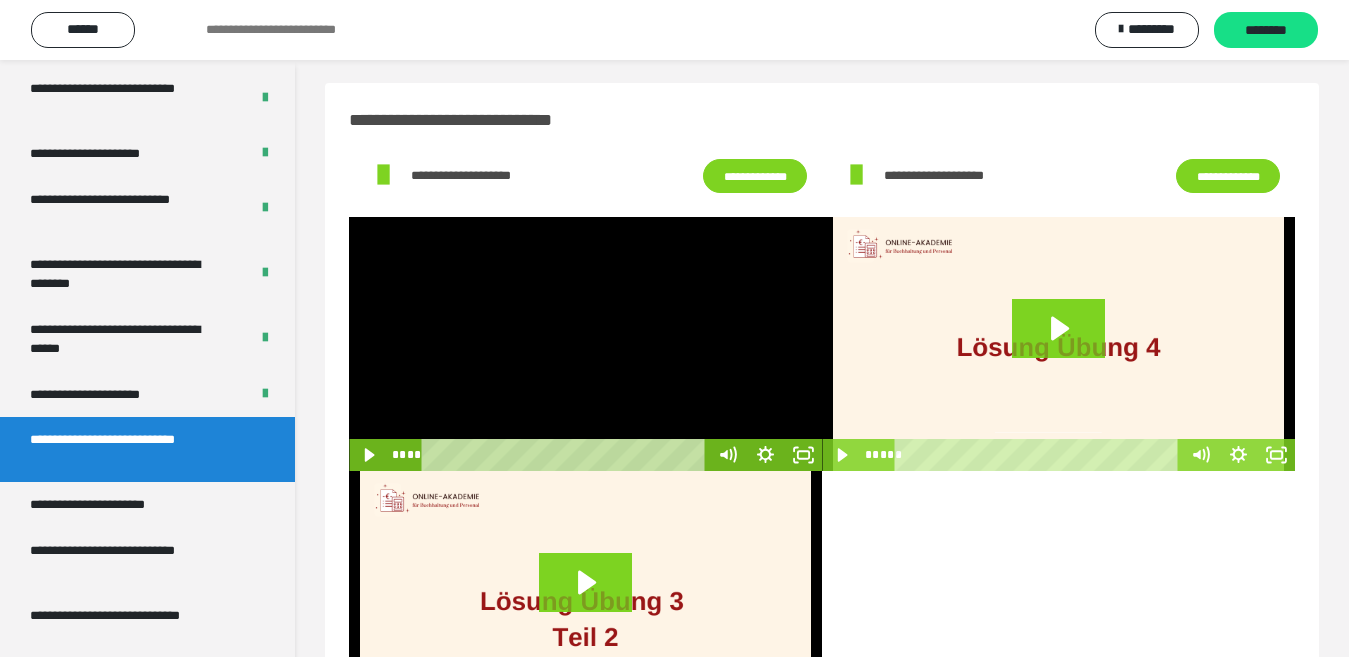 scroll, scrollTop: 0, scrollLeft: 0, axis: both 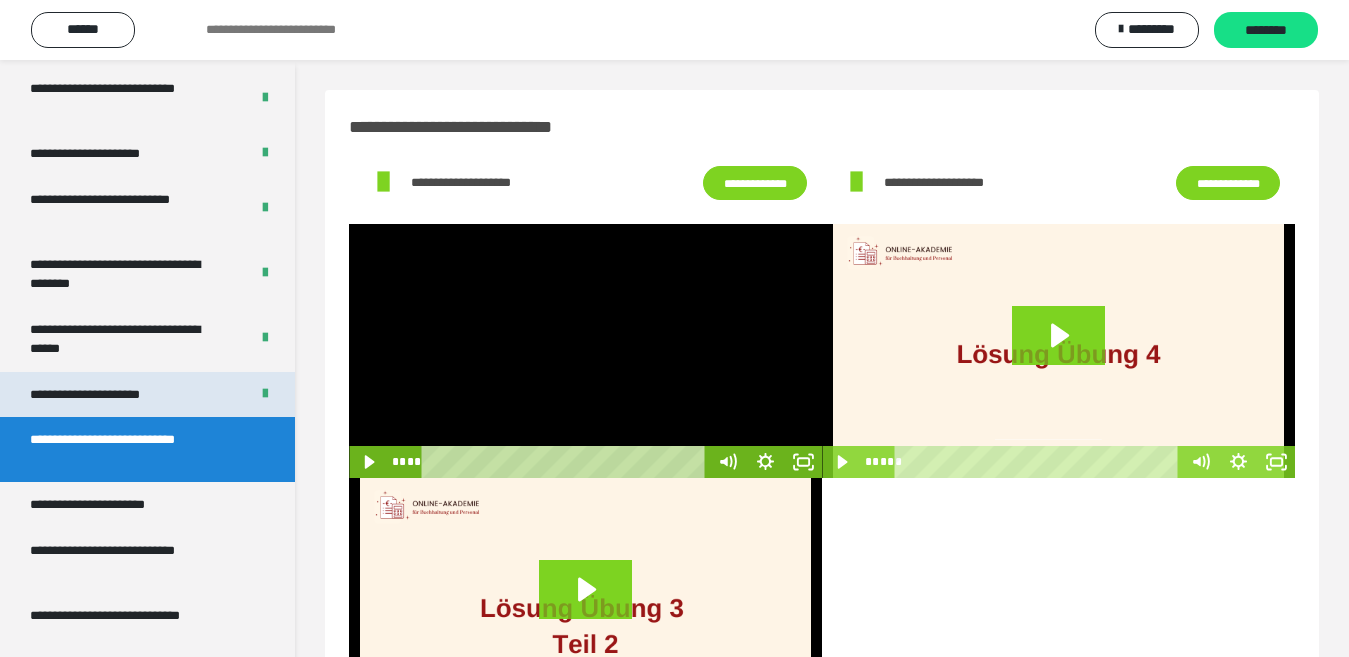 click on "**********" at bounding box center [109, 395] 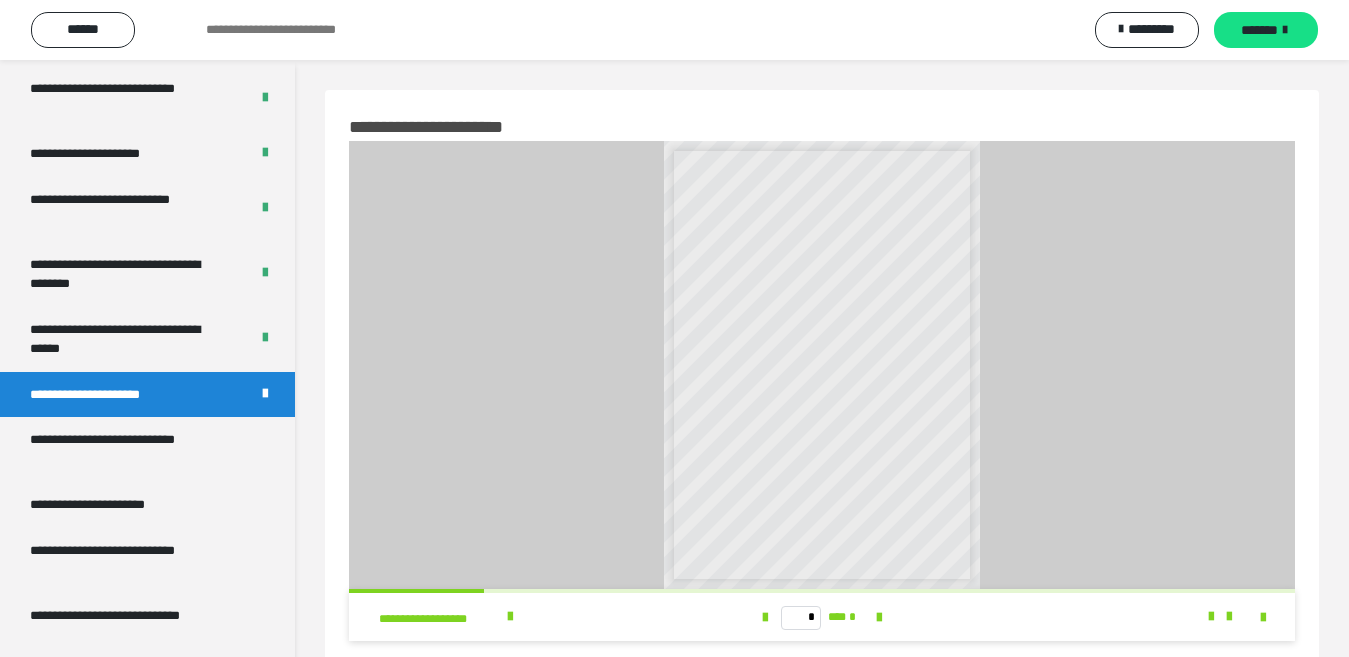 scroll, scrollTop: 60, scrollLeft: 0, axis: vertical 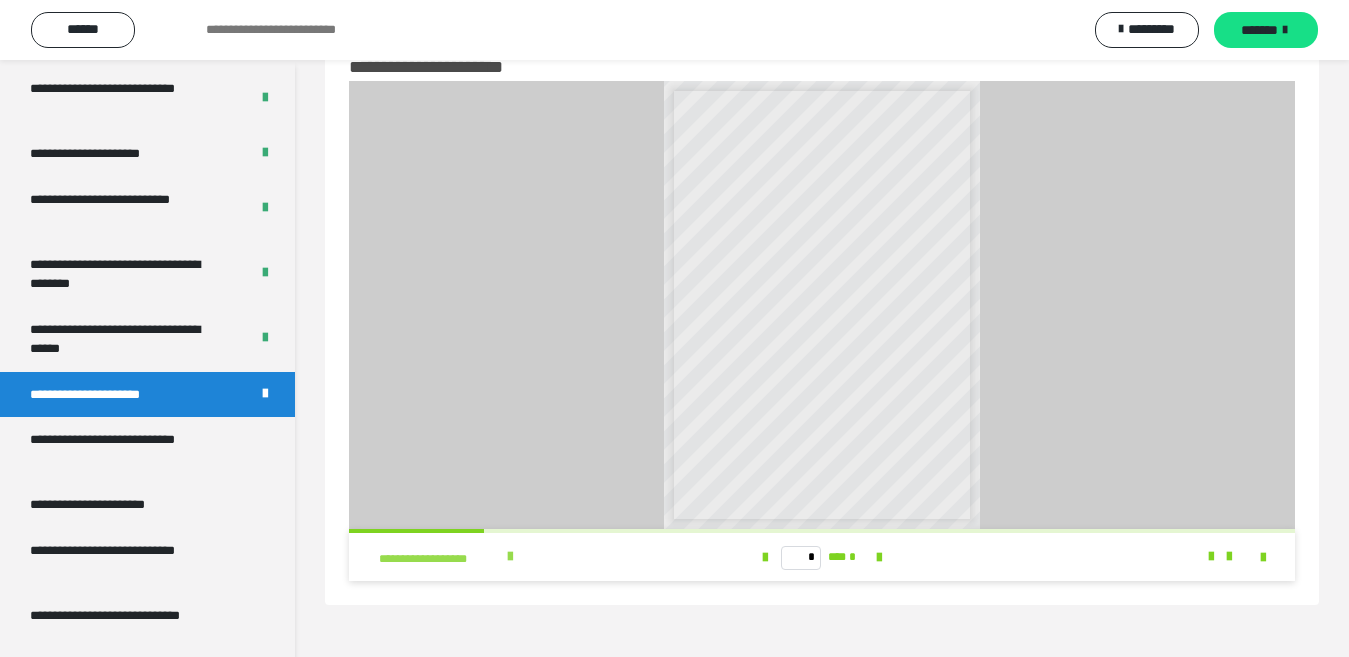 click at bounding box center [510, 557] 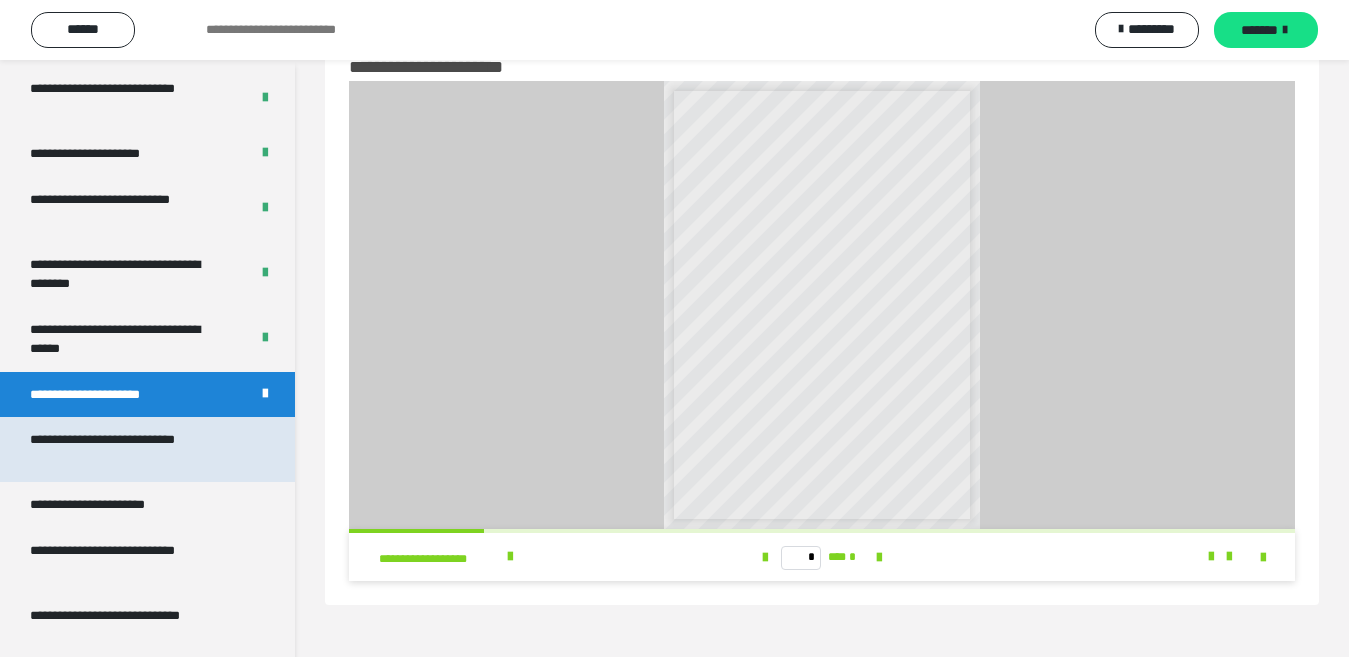 click on "**********" at bounding box center [131, 449] 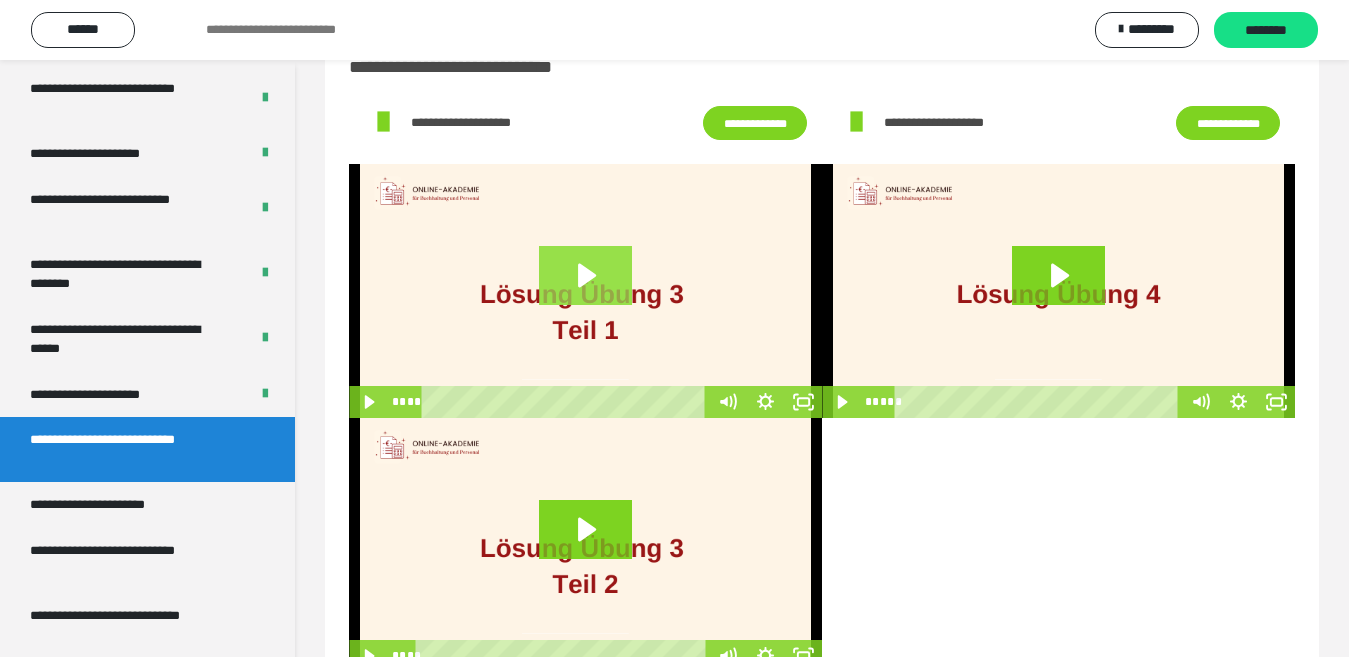 click 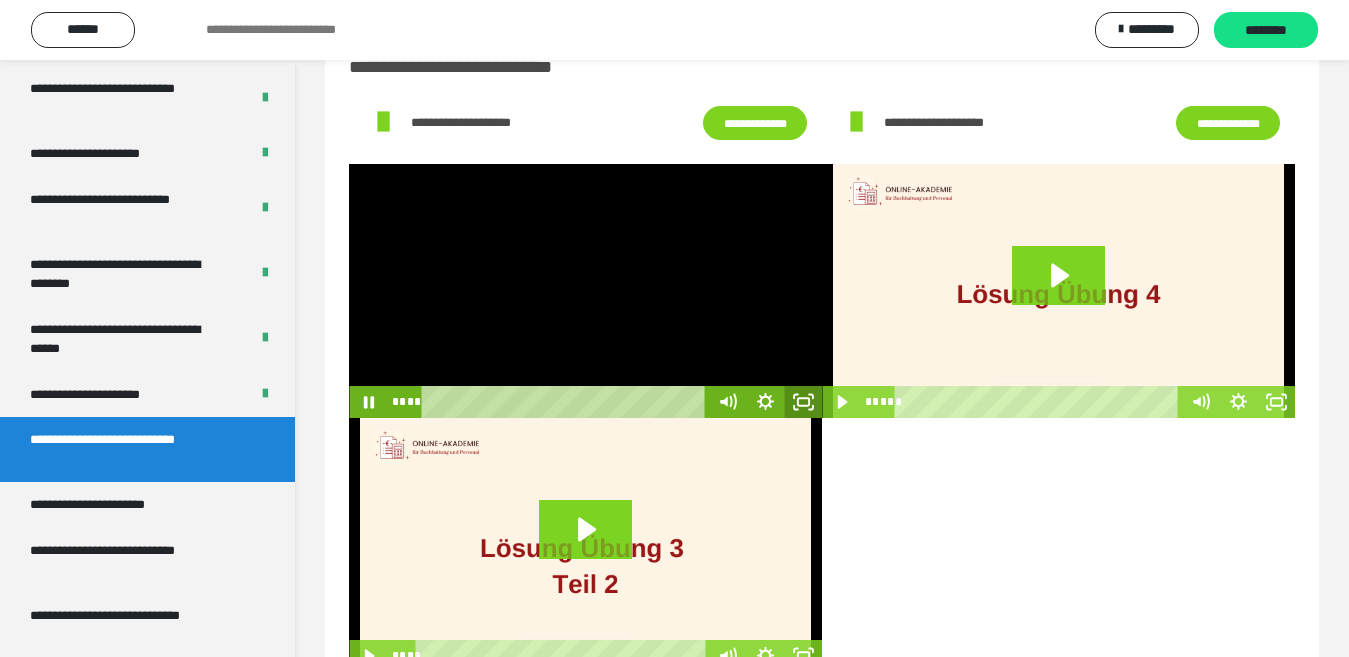 click 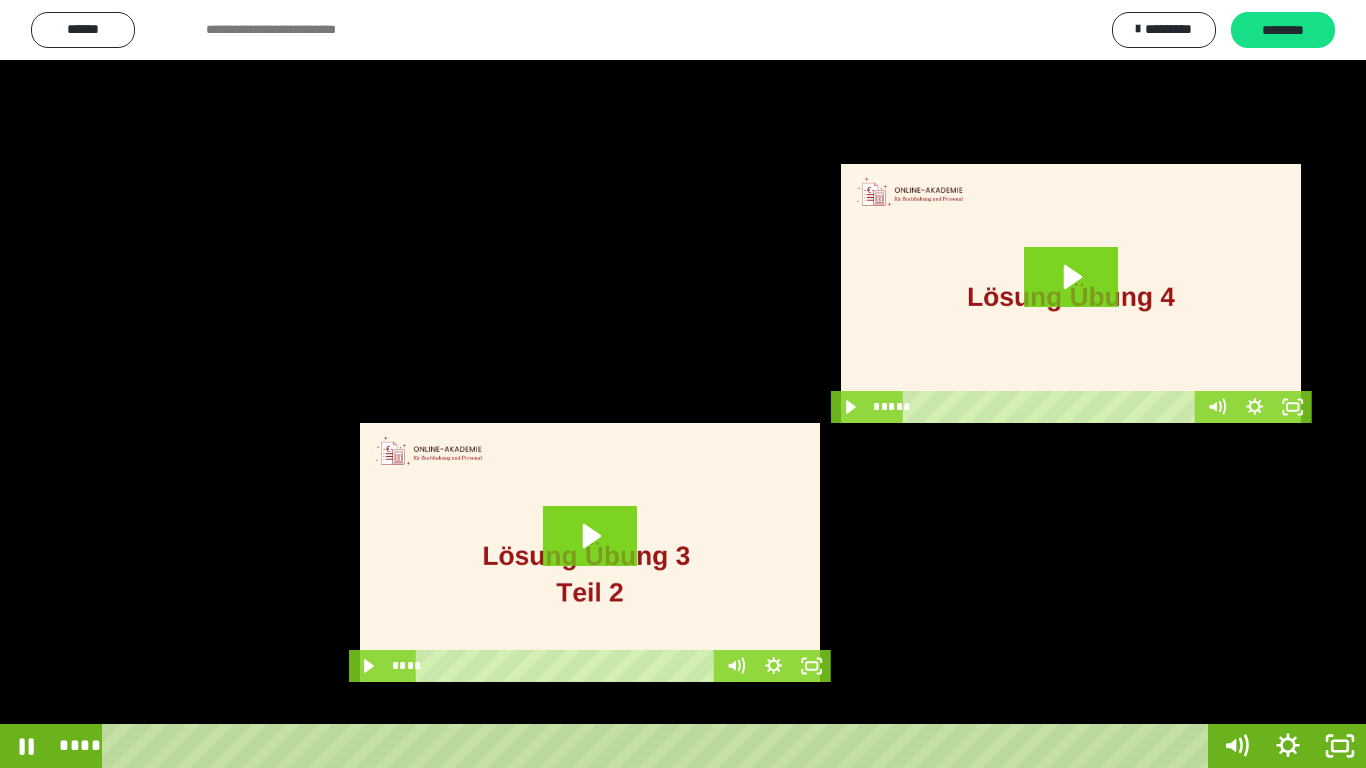 click at bounding box center (683, 384) 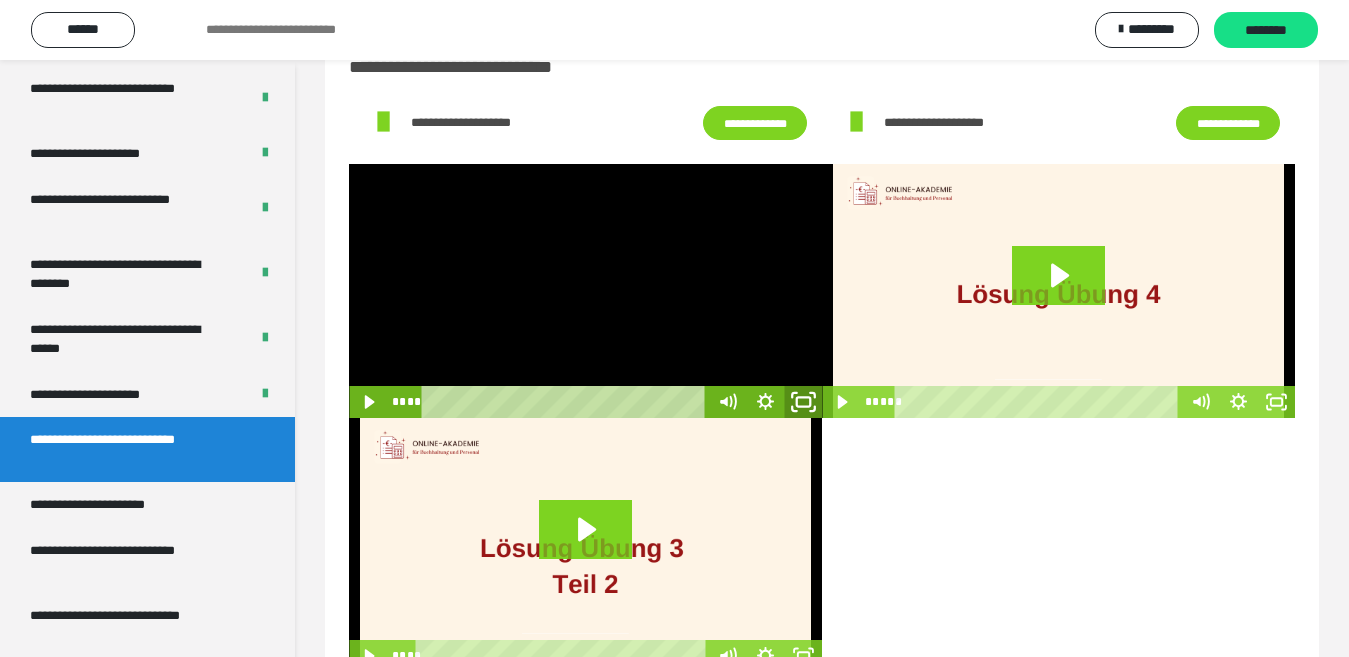 click 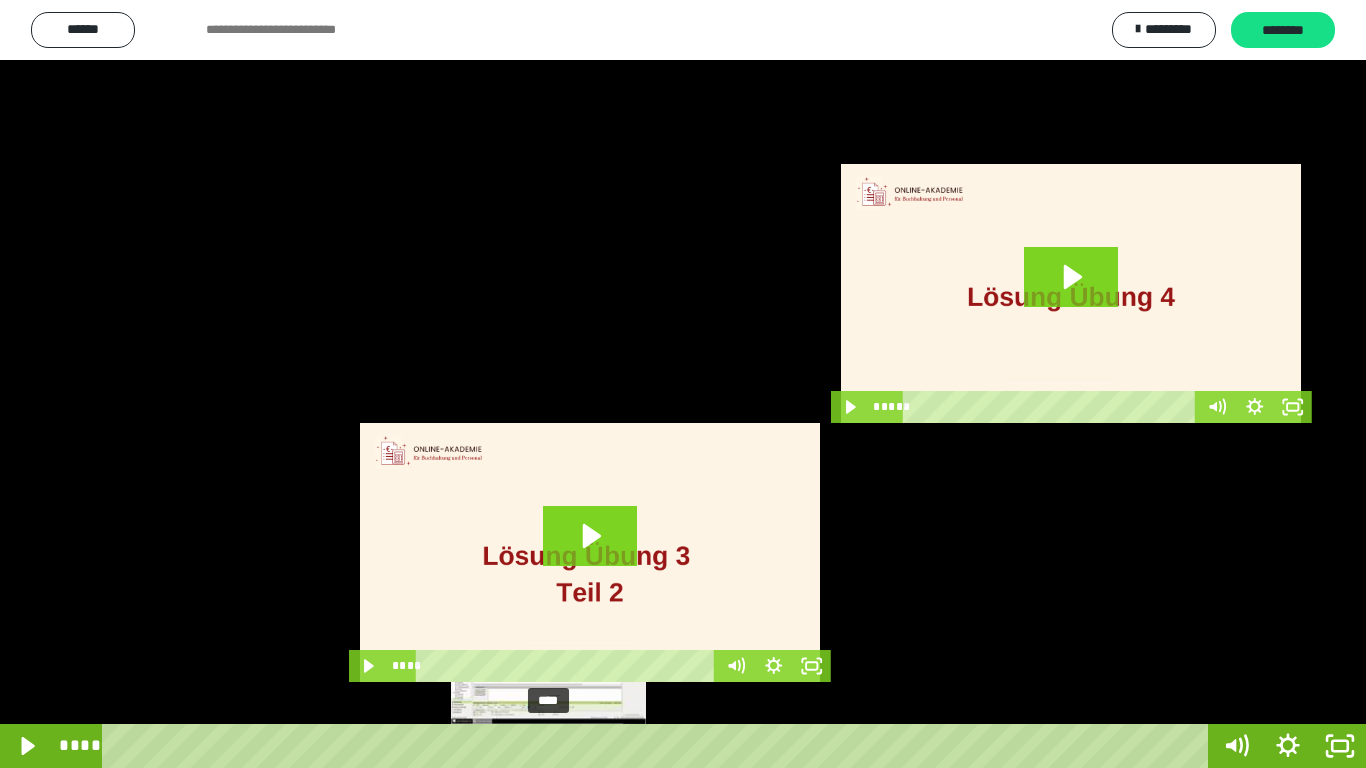 click on "****" at bounding box center [659, 746] 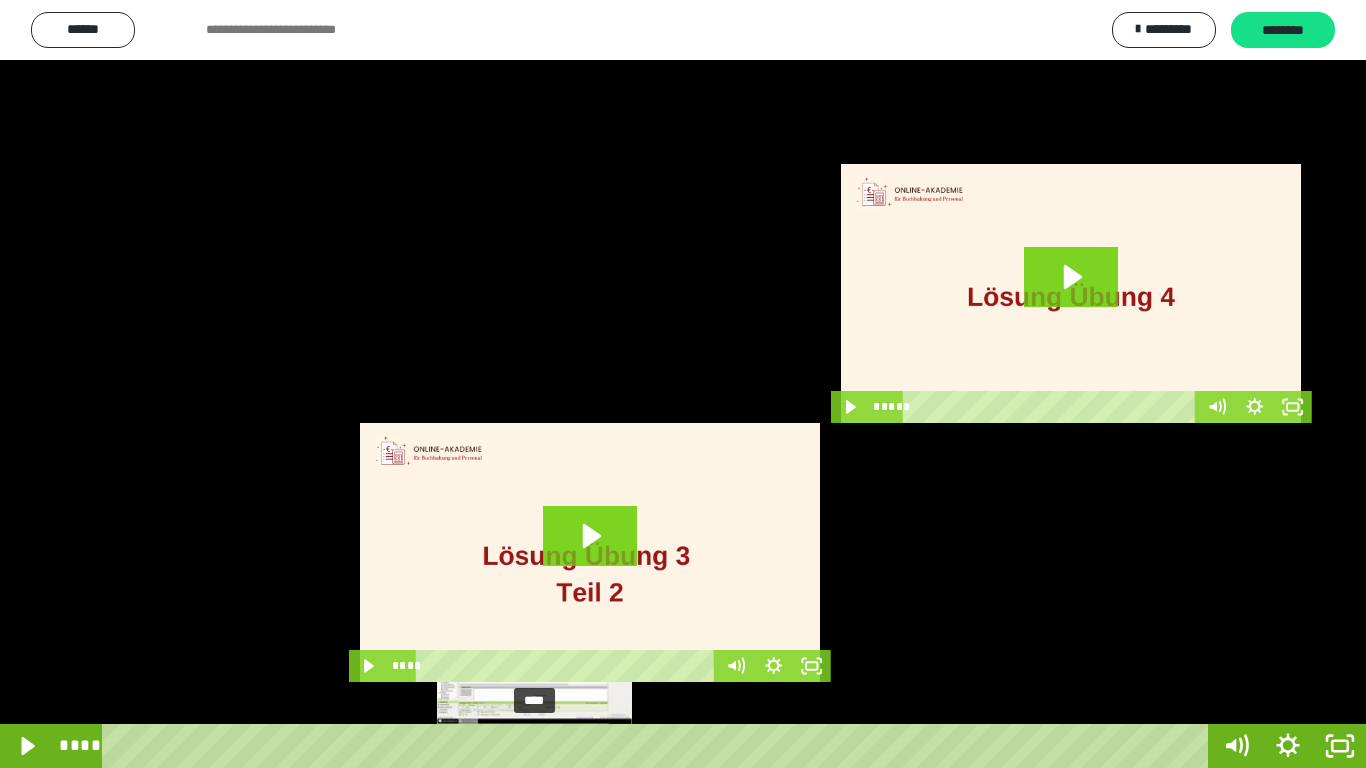click on "****" at bounding box center (659, 746) 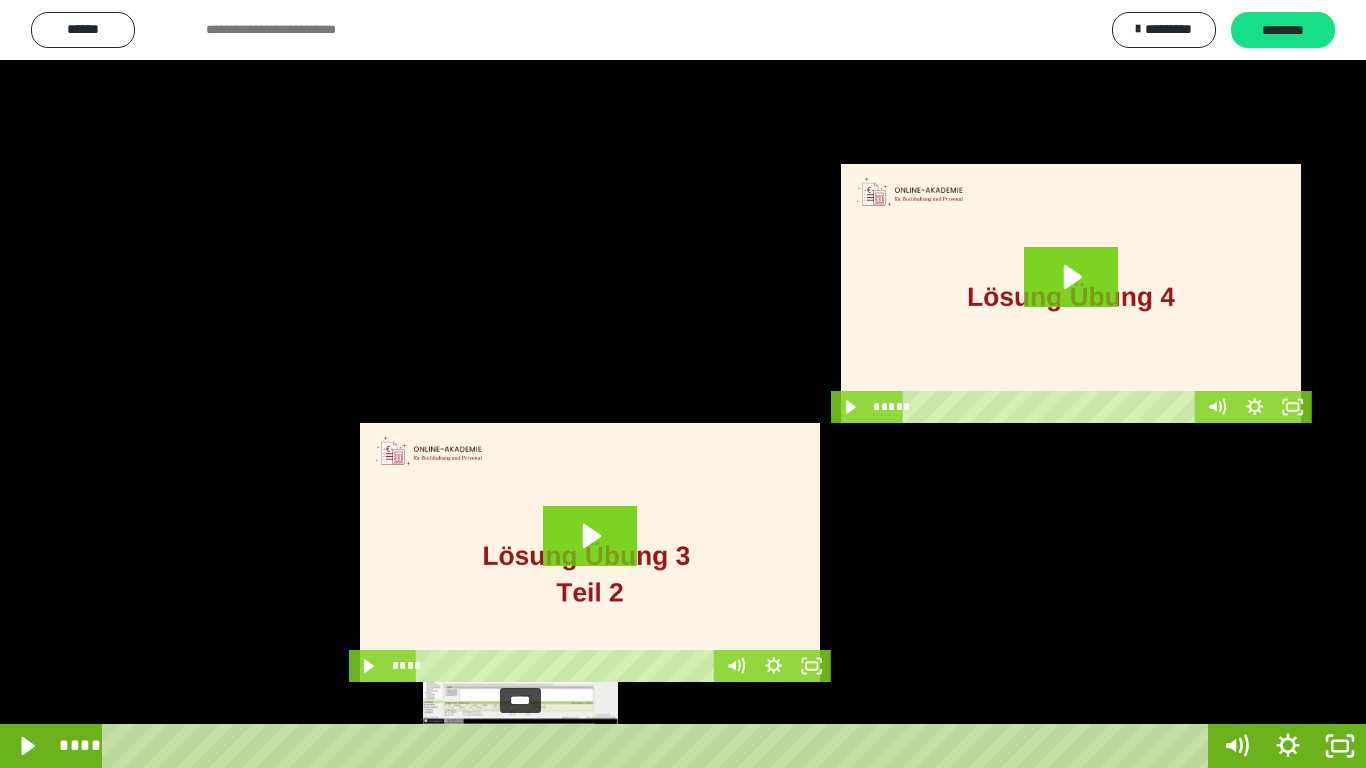 click on "****" at bounding box center [659, 746] 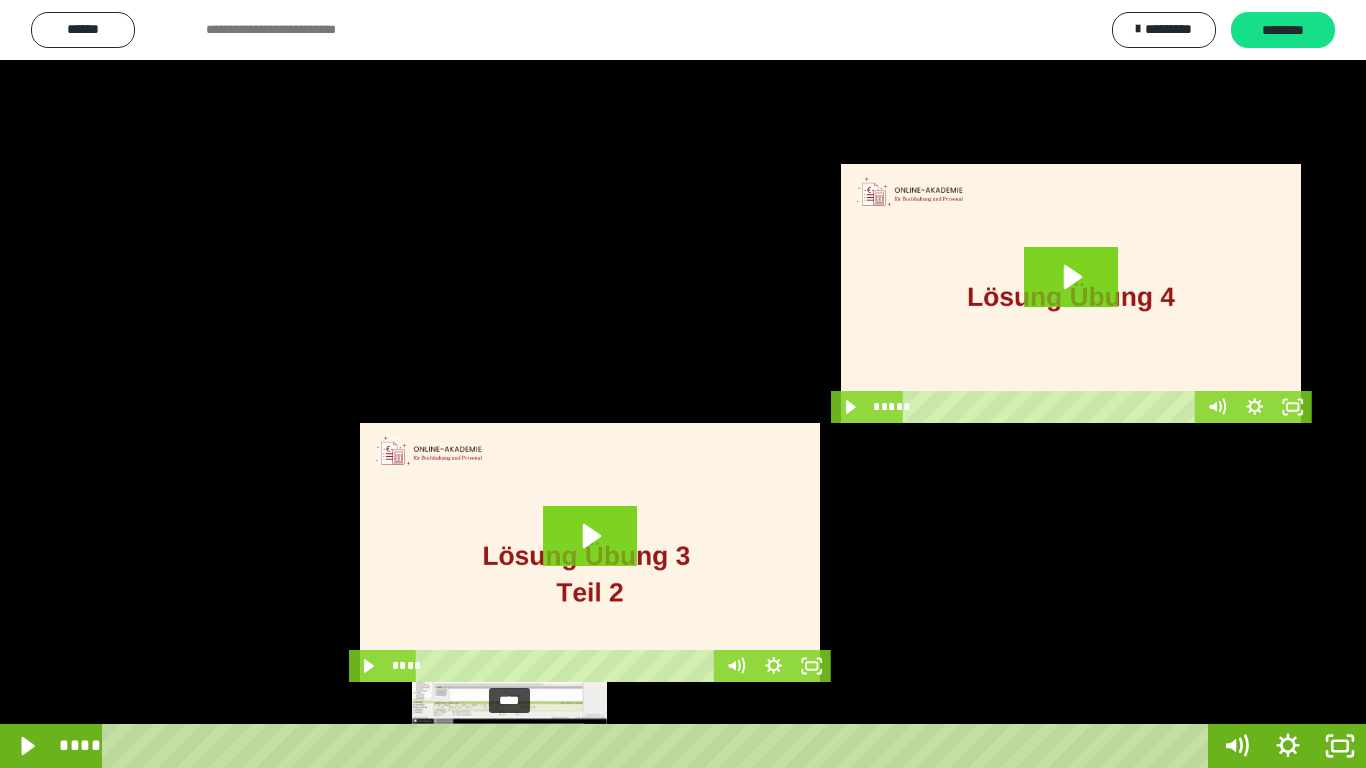 click on "****" at bounding box center [659, 746] 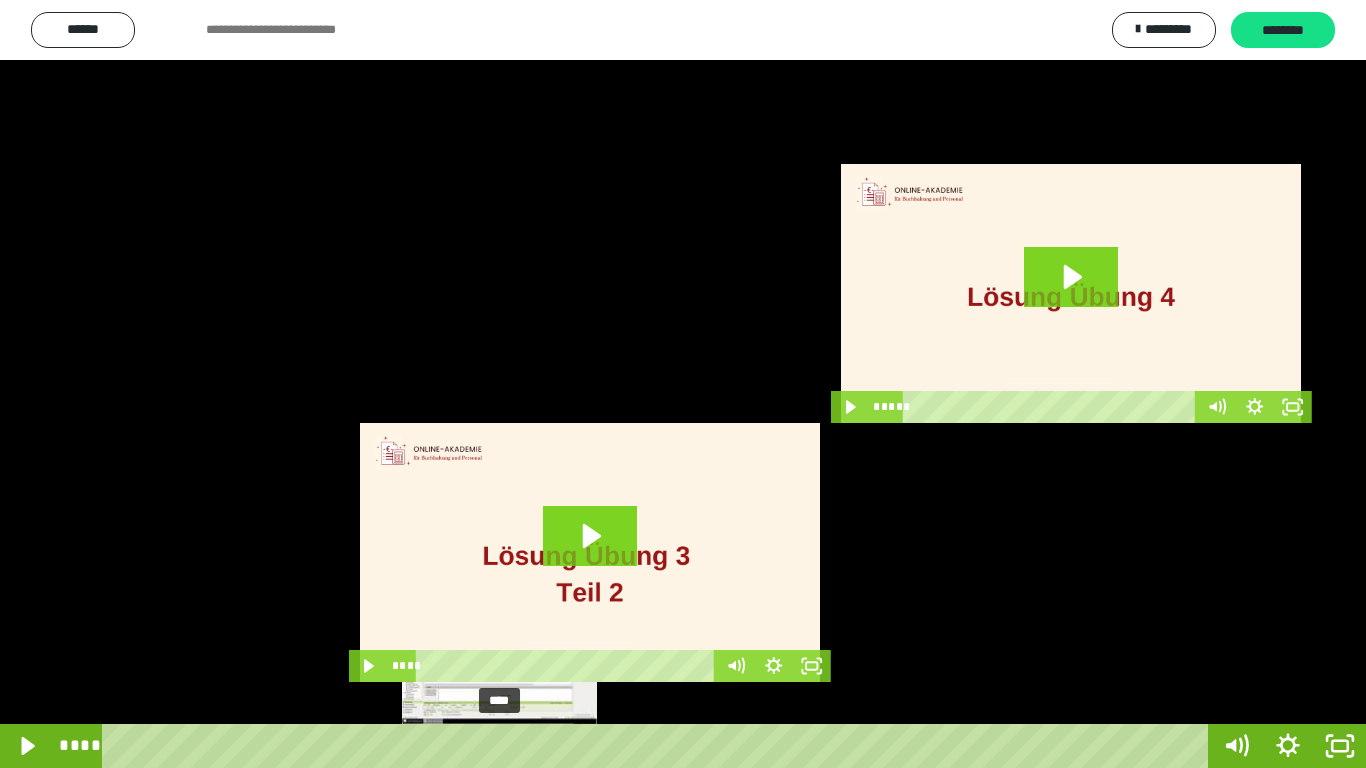 click on "****" at bounding box center [659, 746] 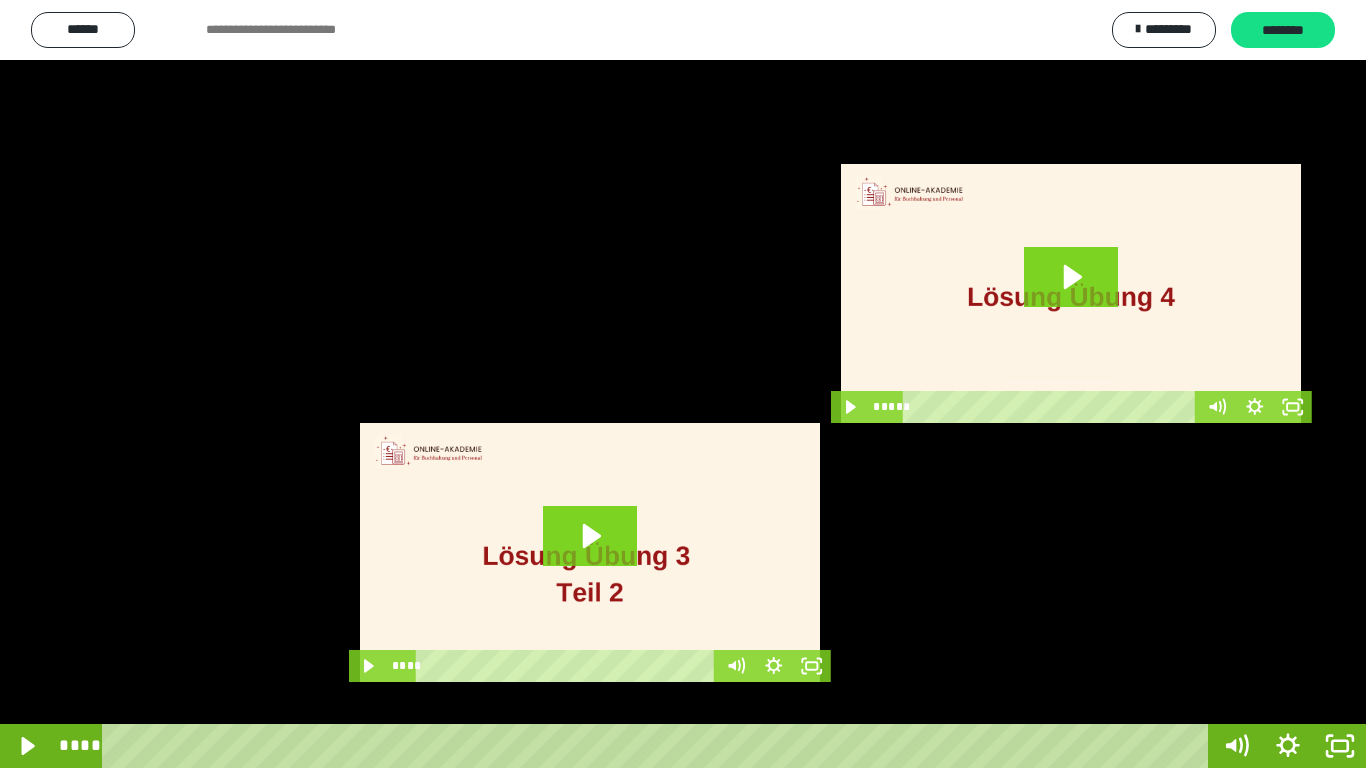 click at bounding box center (683, 384) 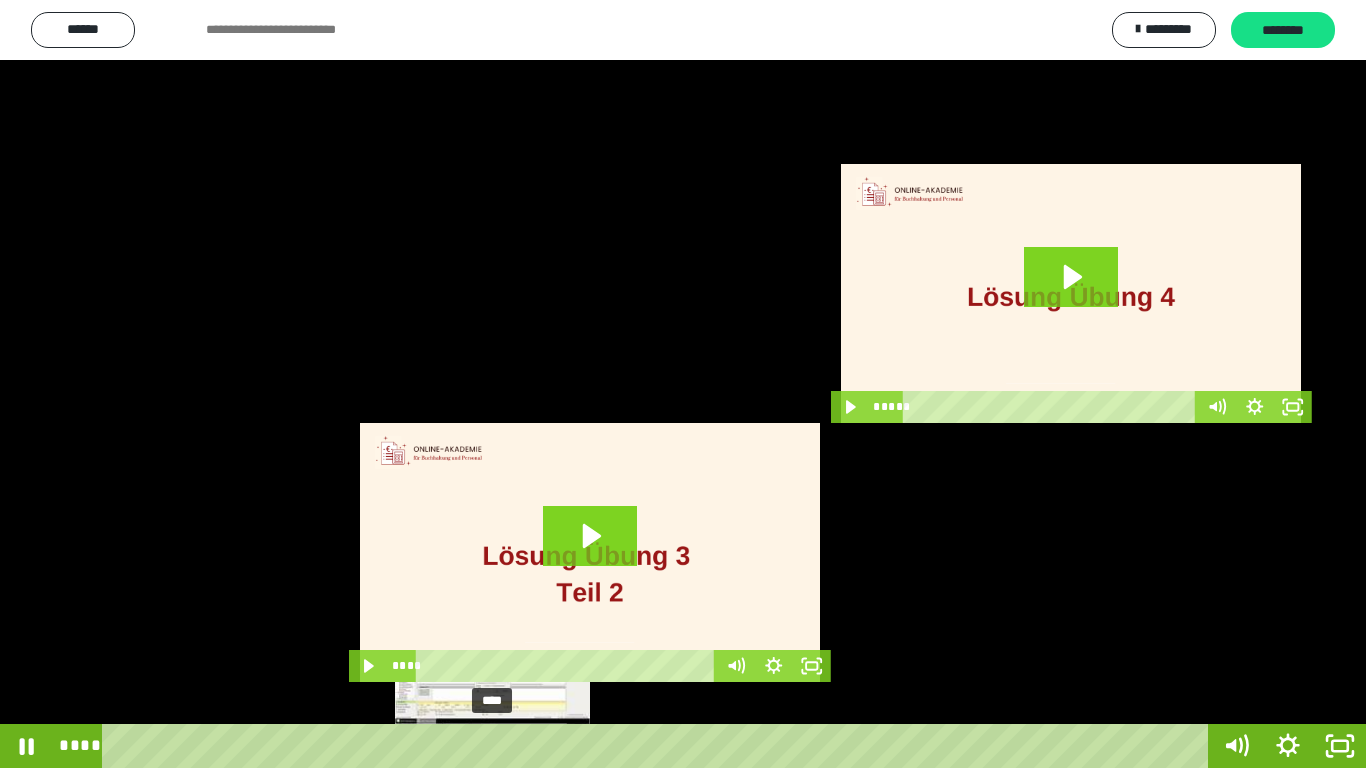 click on "****" at bounding box center [659, 746] 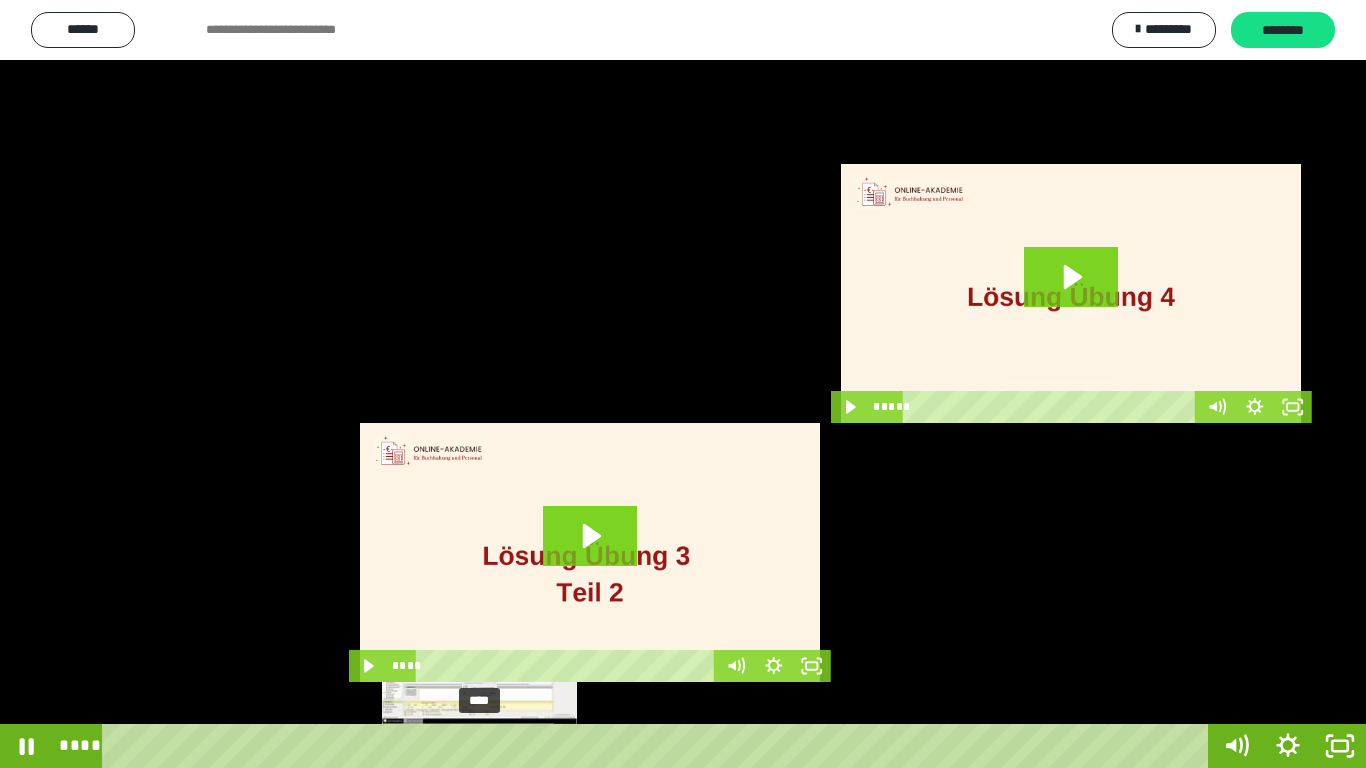 click on "****" at bounding box center [659, 746] 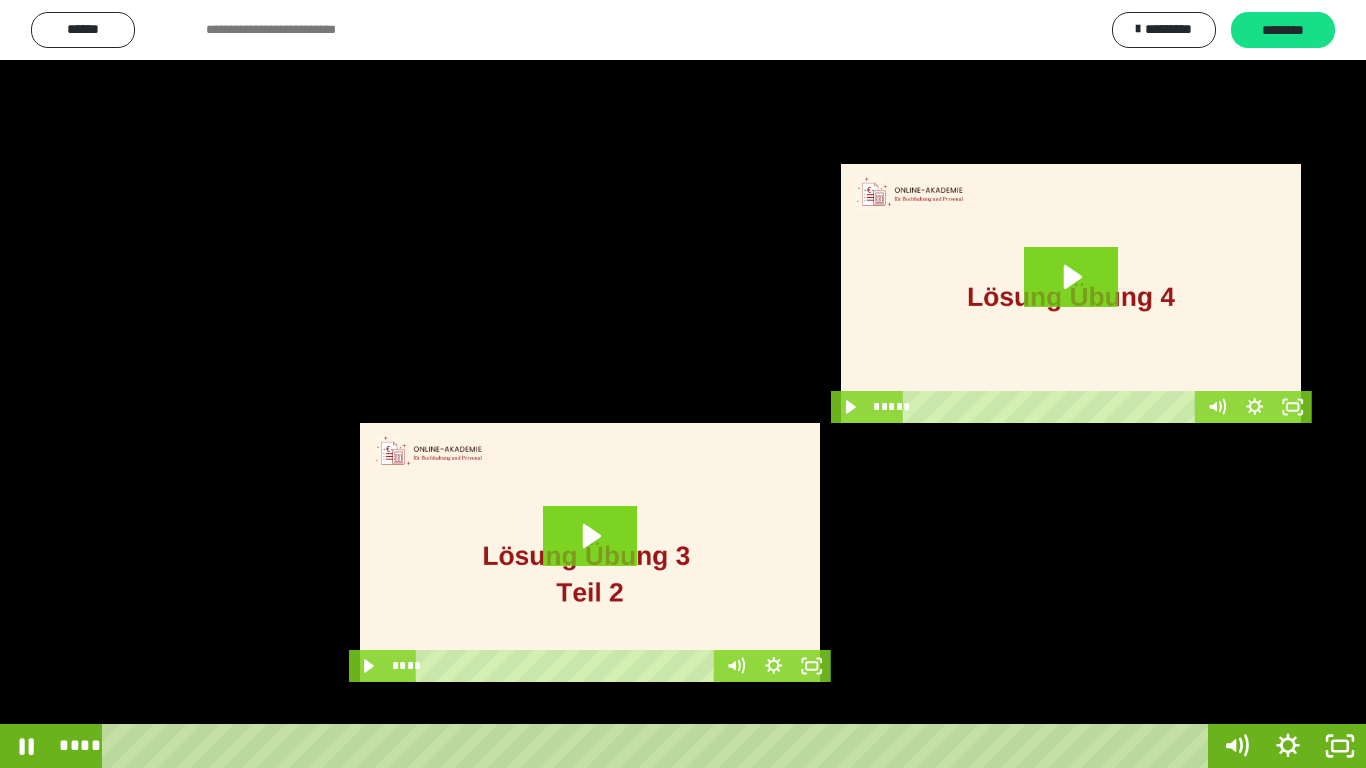 click at bounding box center [683, 384] 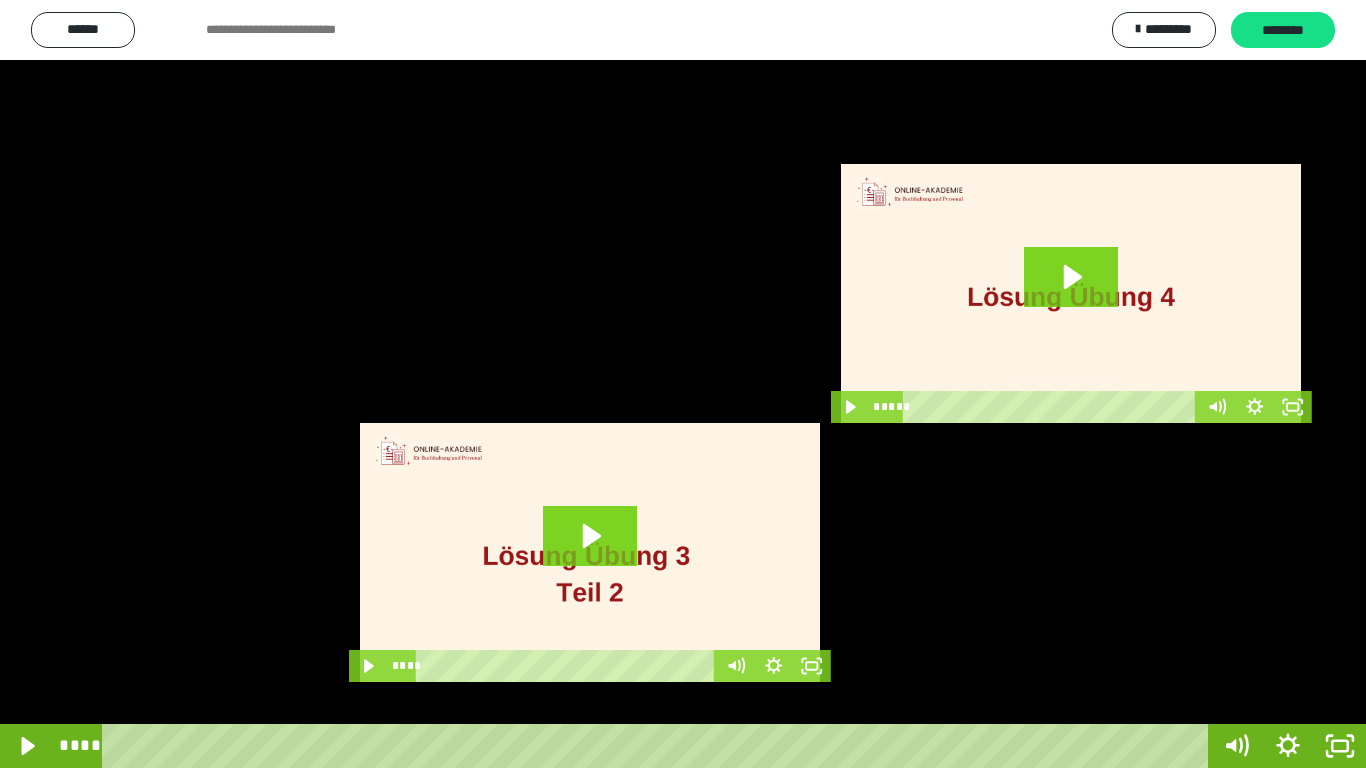 click at bounding box center [683, 384] 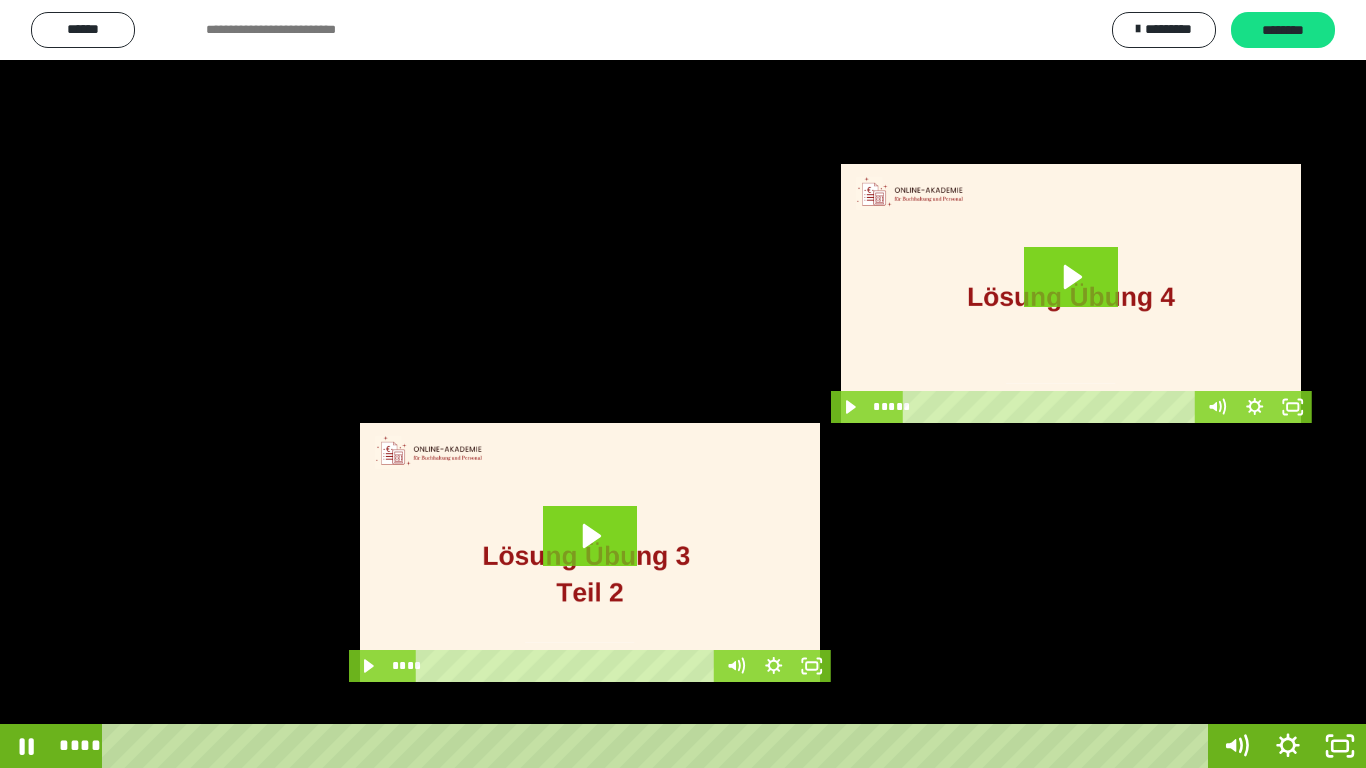 click at bounding box center [683, 384] 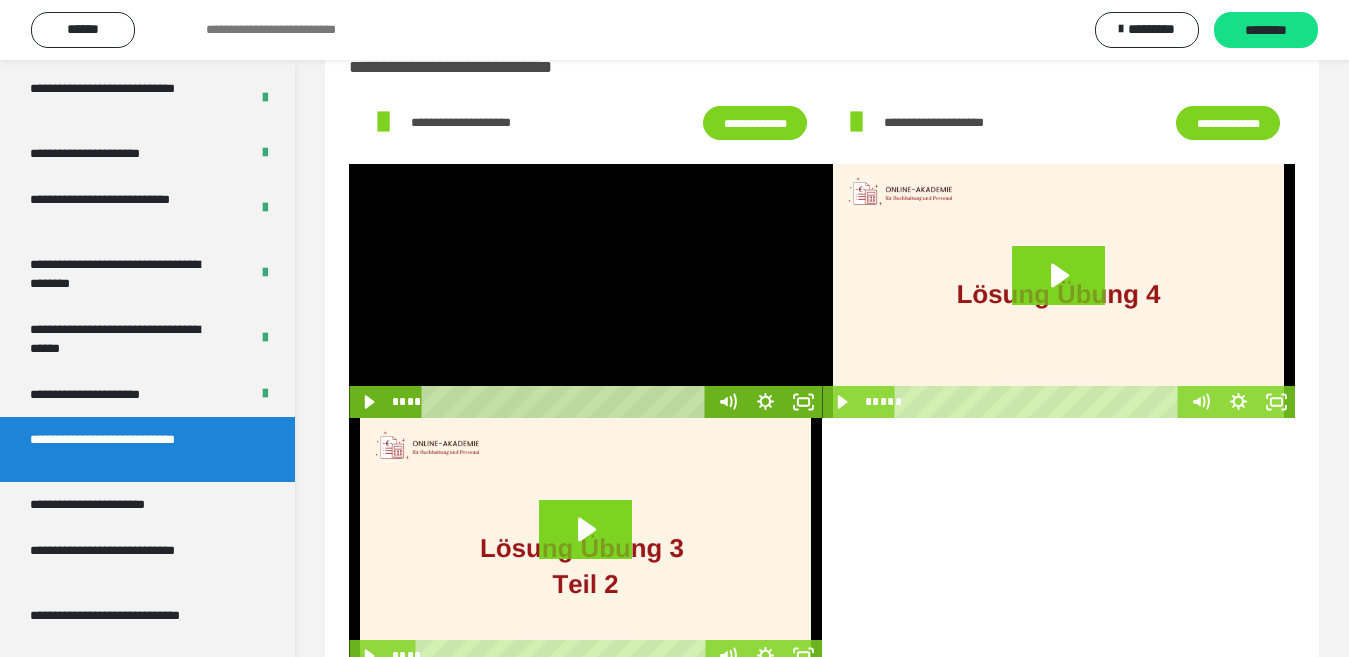 click at bounding box center (585, 291) 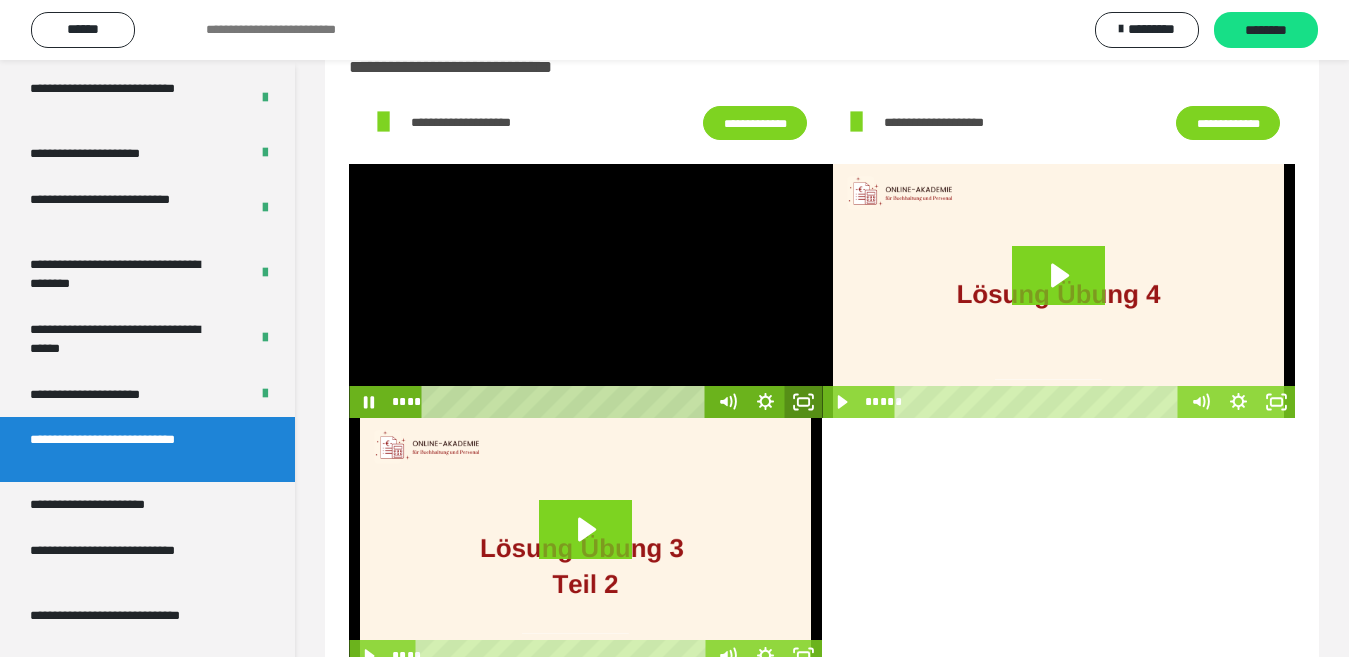 click 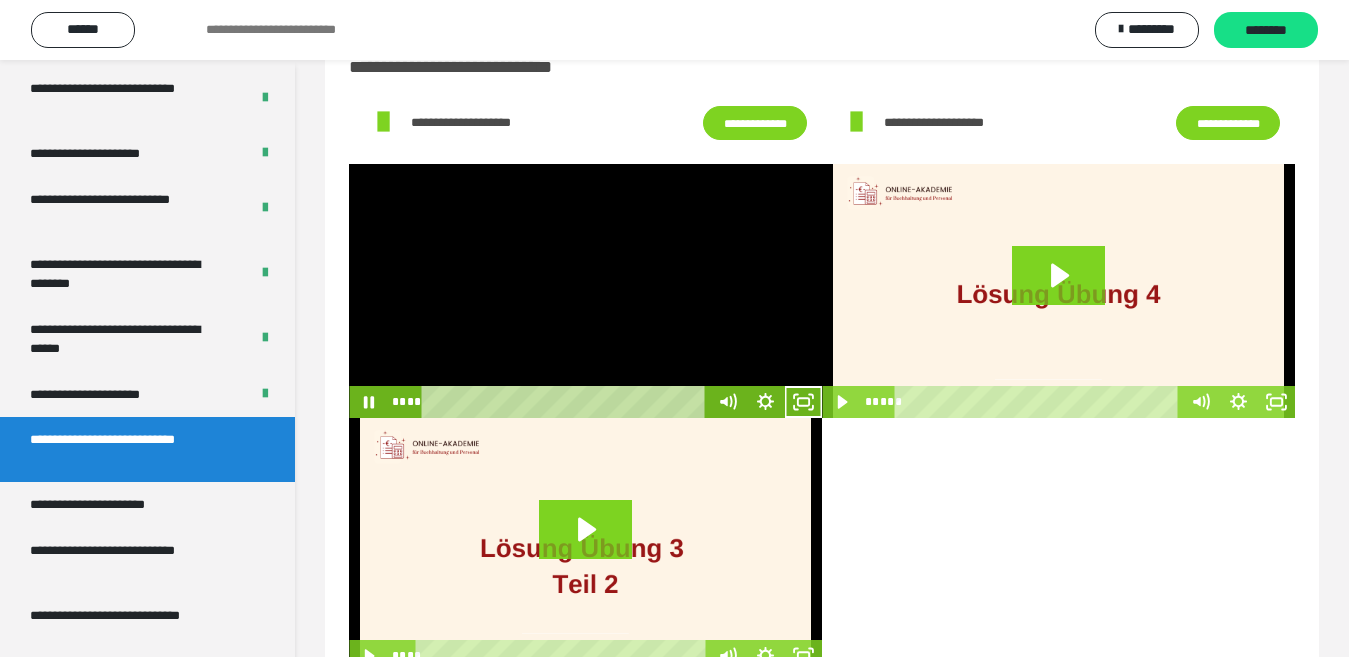 click at bounding box center [585, 291] 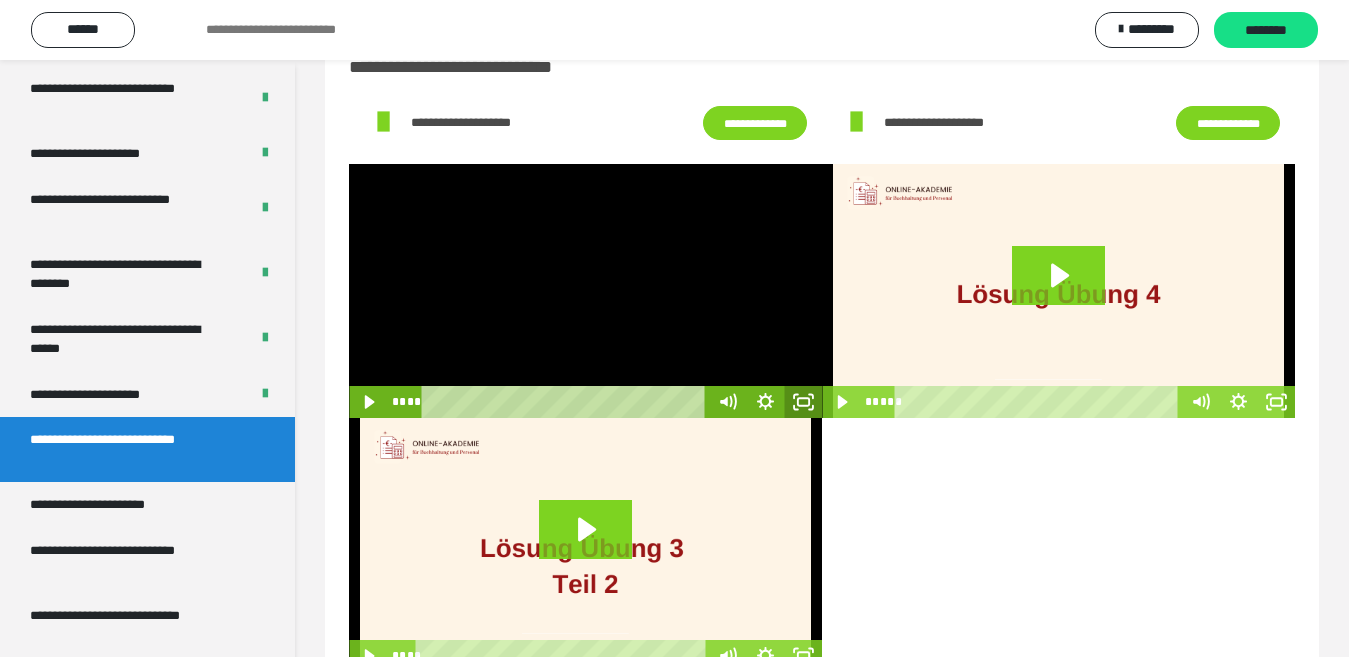 click 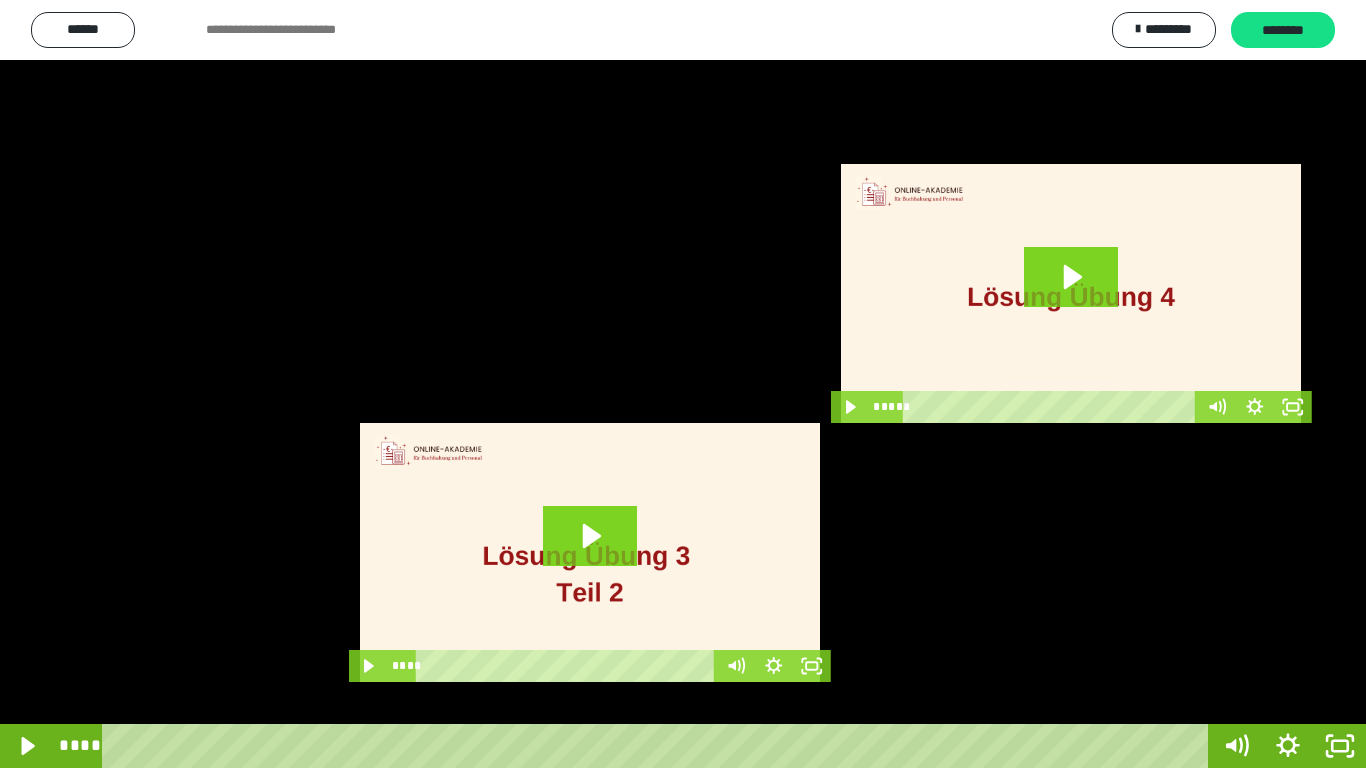 click at bounding box center (683, 384) 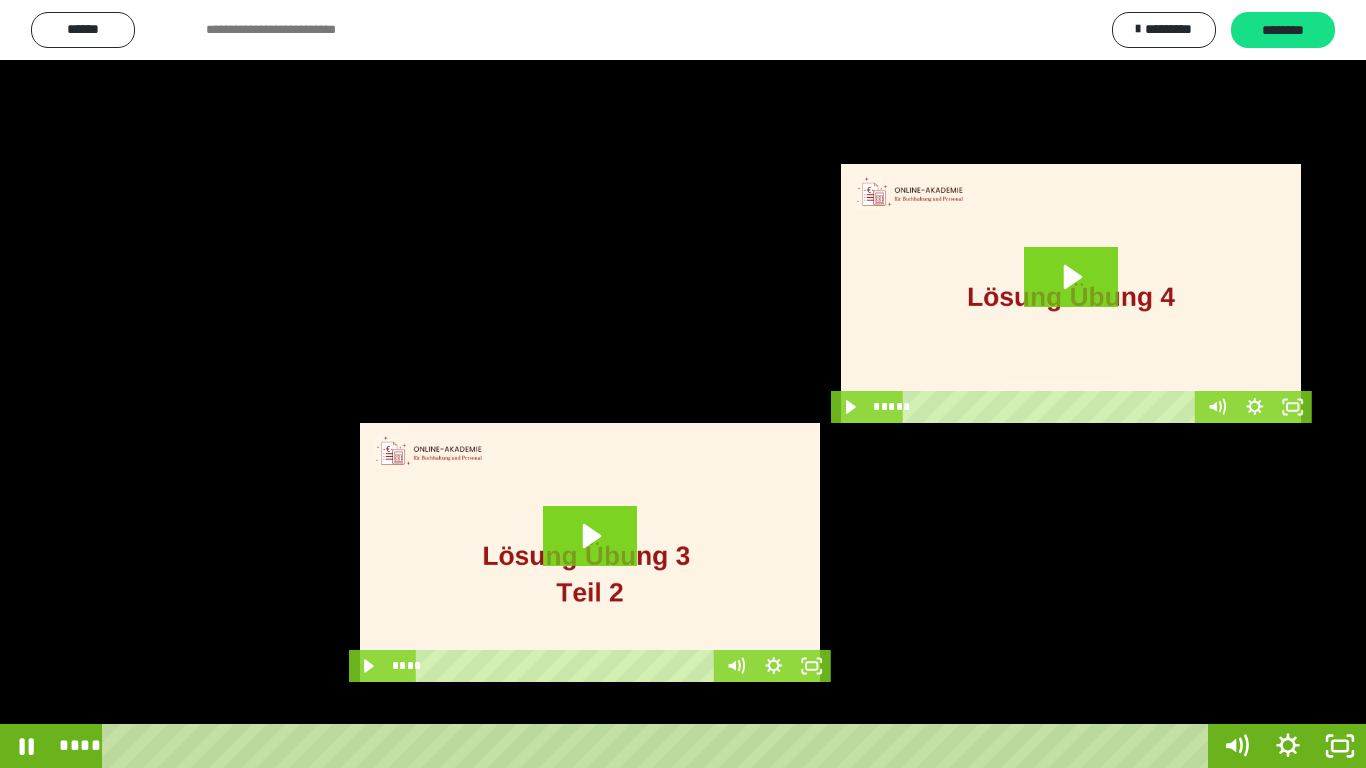 click at bounding box center [683, 384] 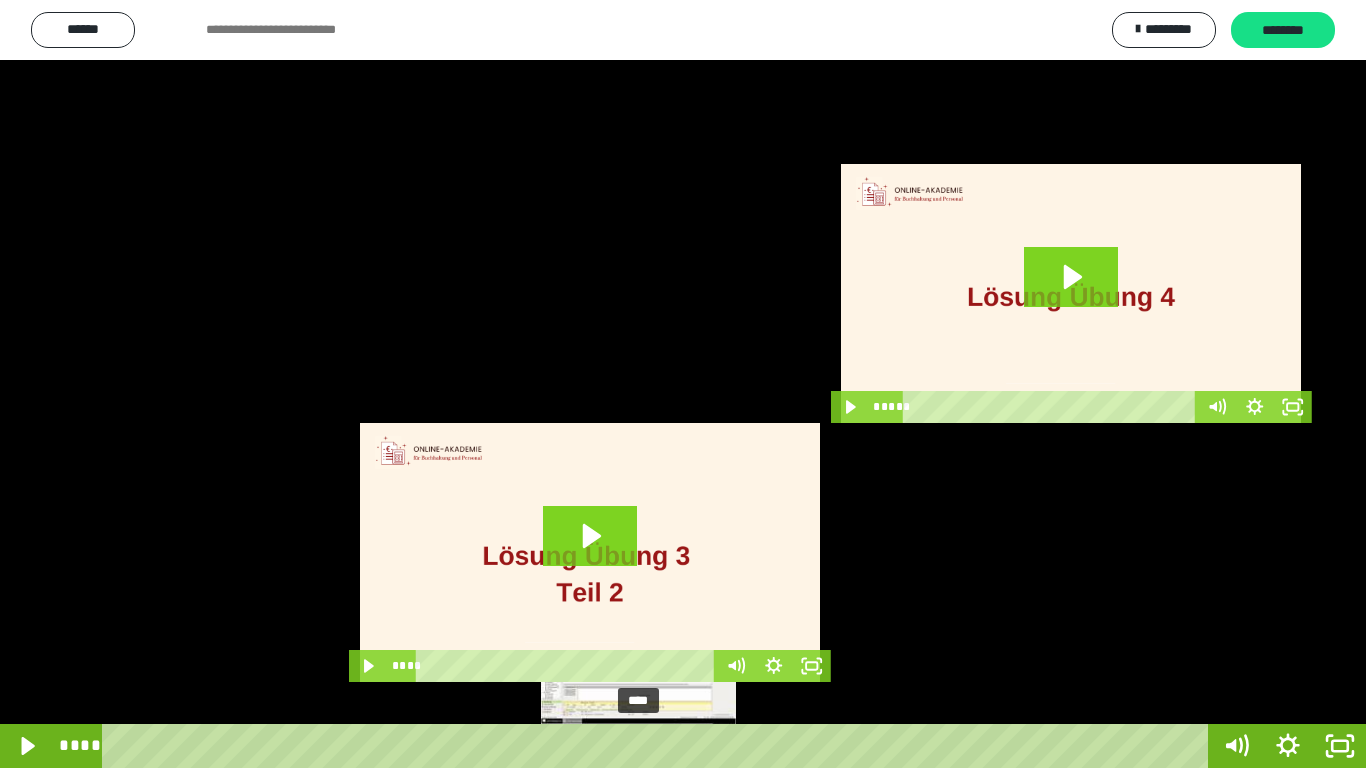 click on "****" at bounding box center [659, 746] 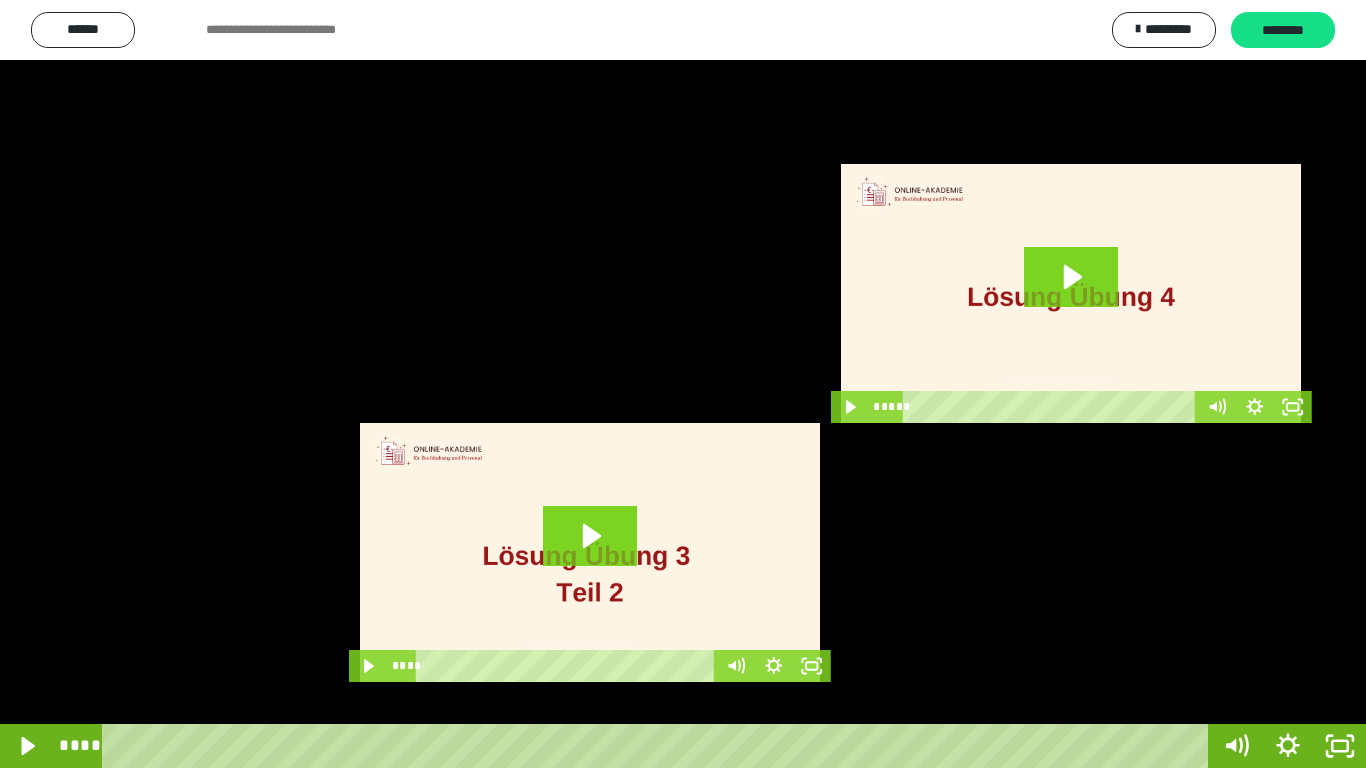 click at bounding box center (683, 384) 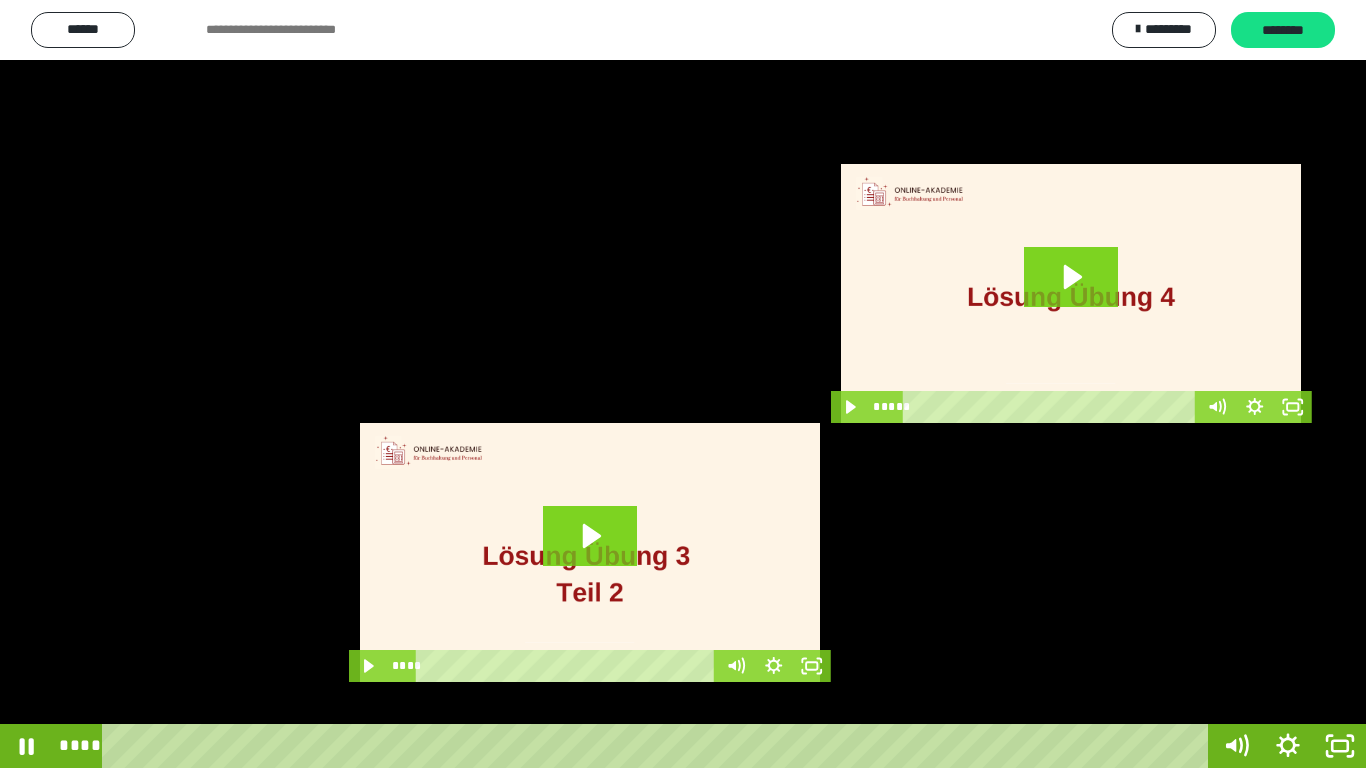 click at bounding box center [683, 384] 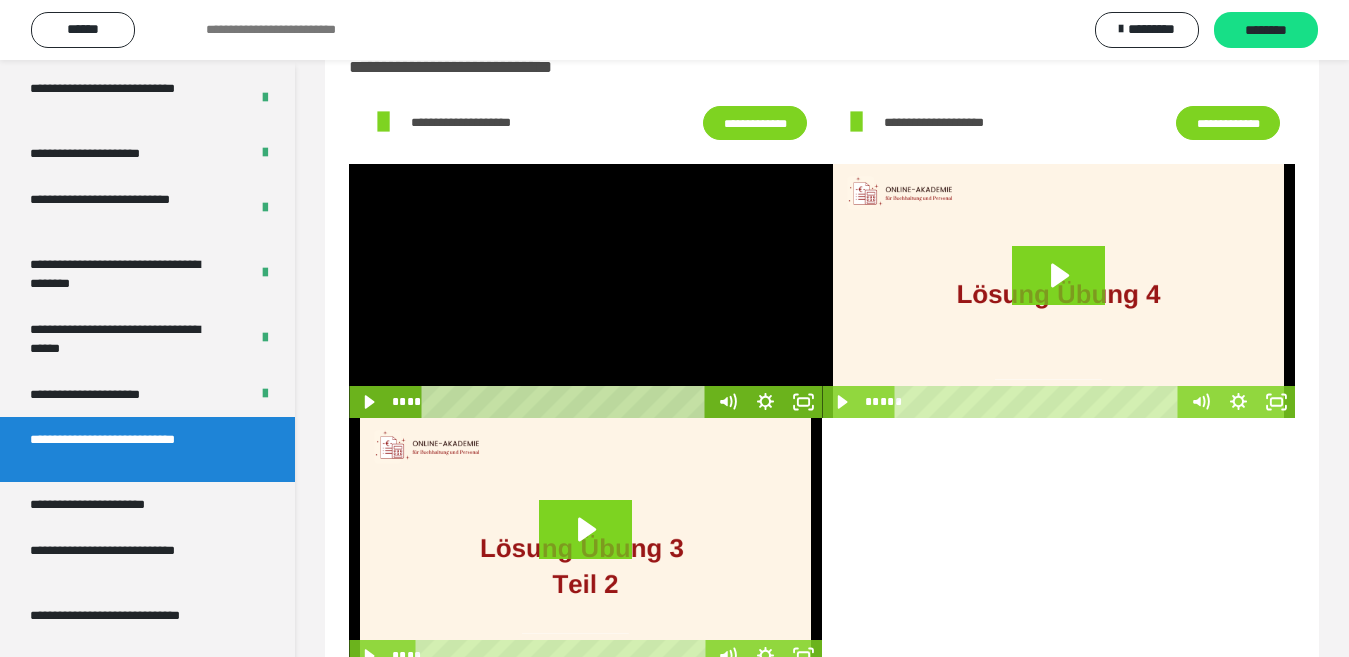 click at bounding box center (585, 291) 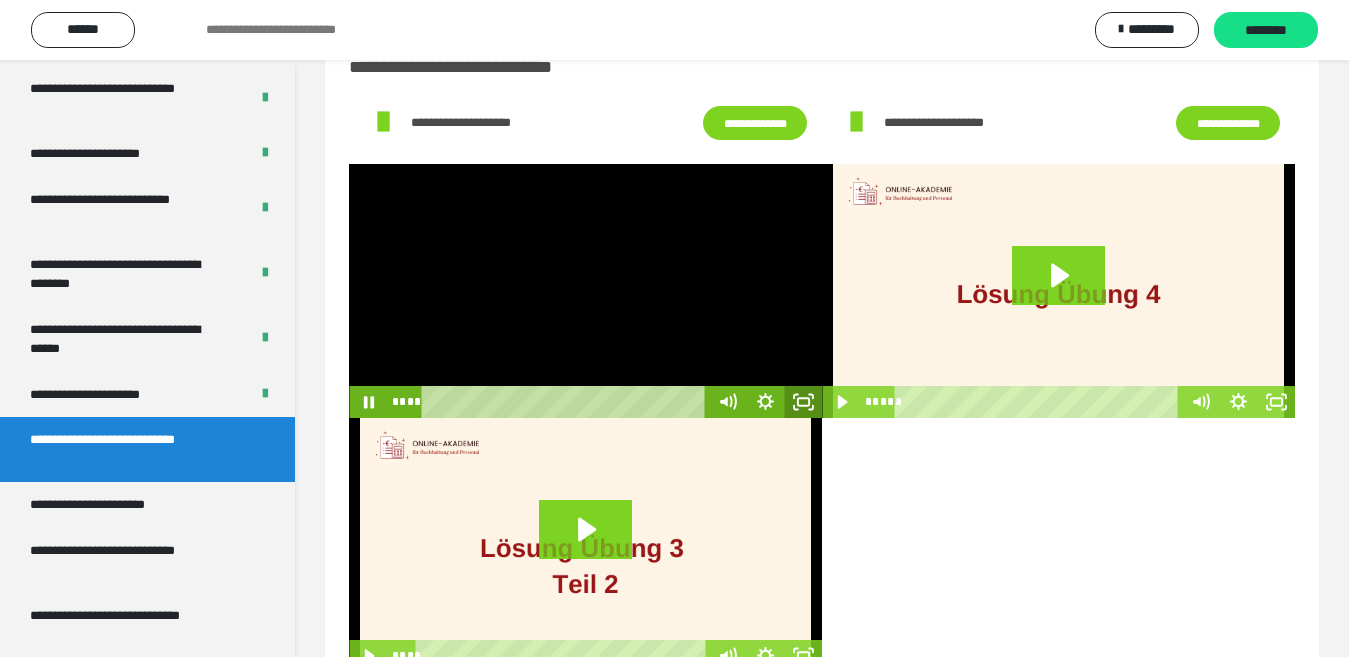 click 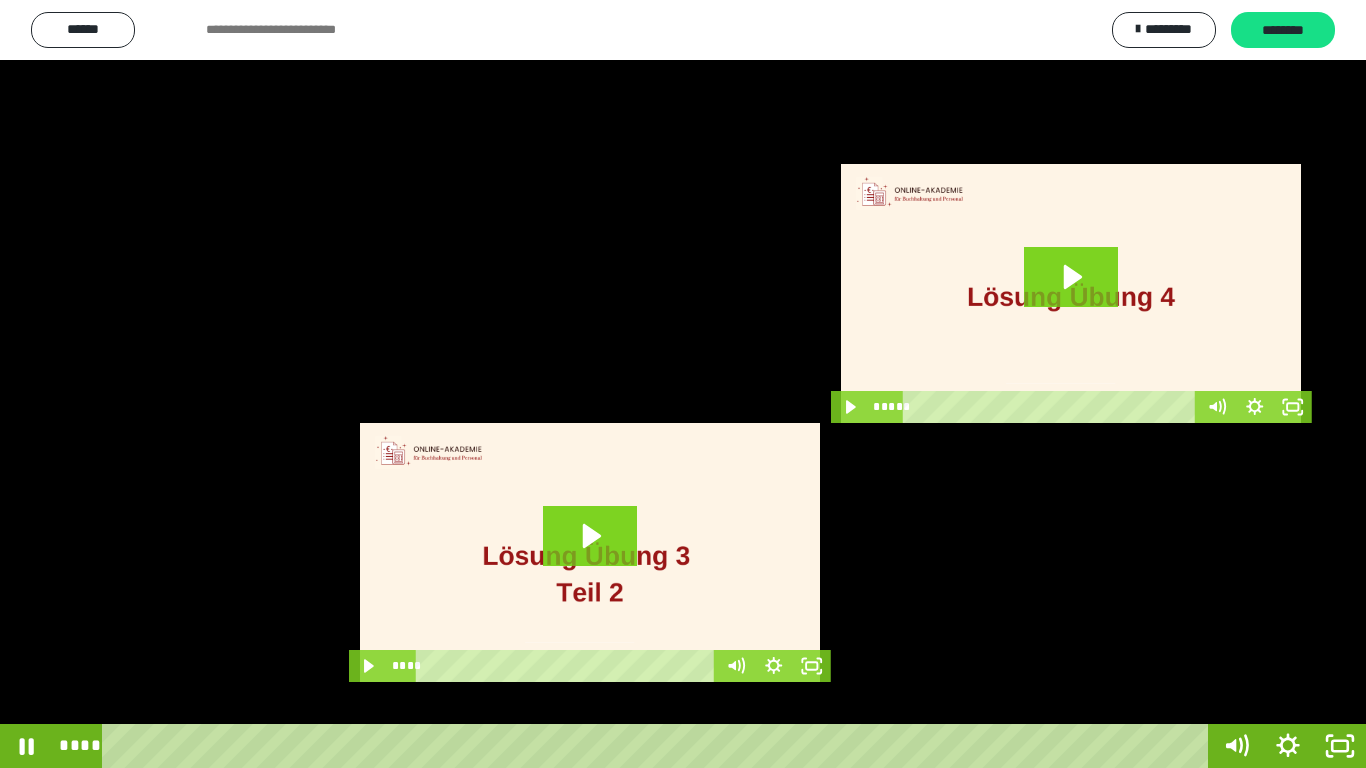 drag, startPoint x: 628, startPoint y: 408, endPoint x: 641, endPoint y: 325, distance: 84.0119 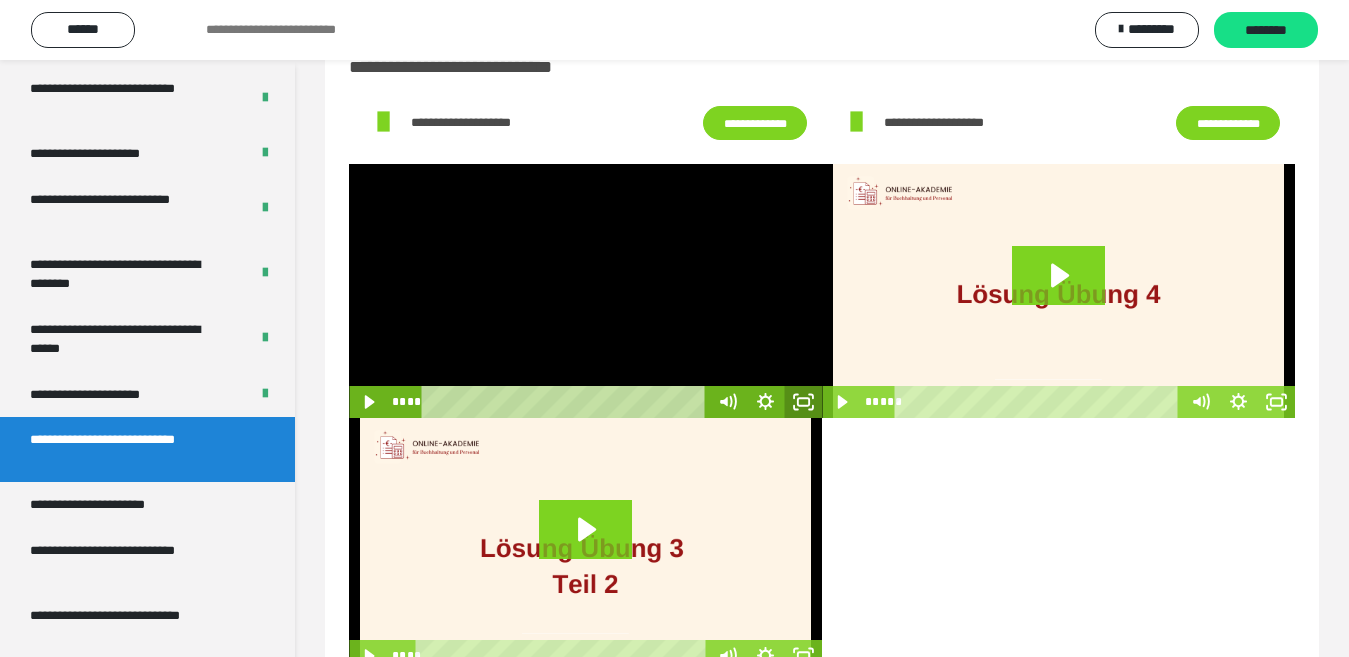 click 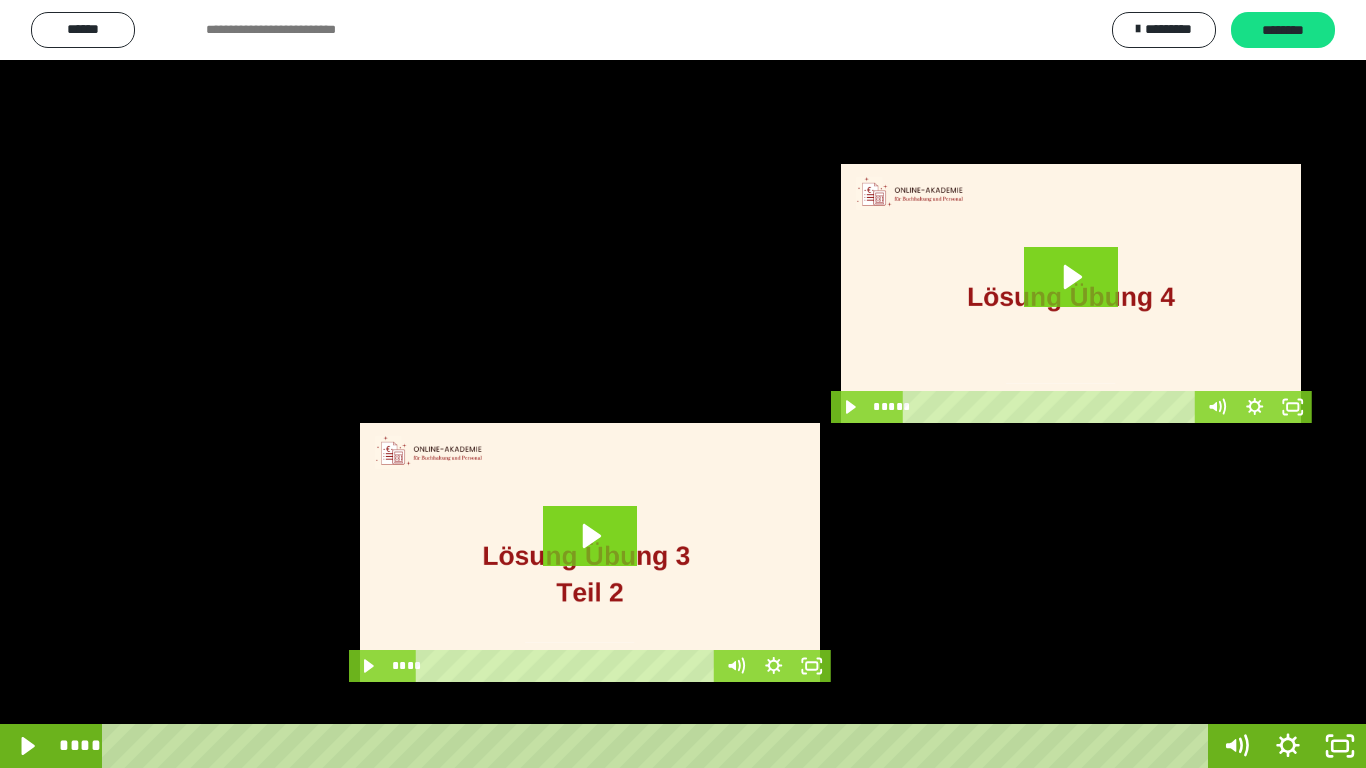 click at bounding box center (683, 384) 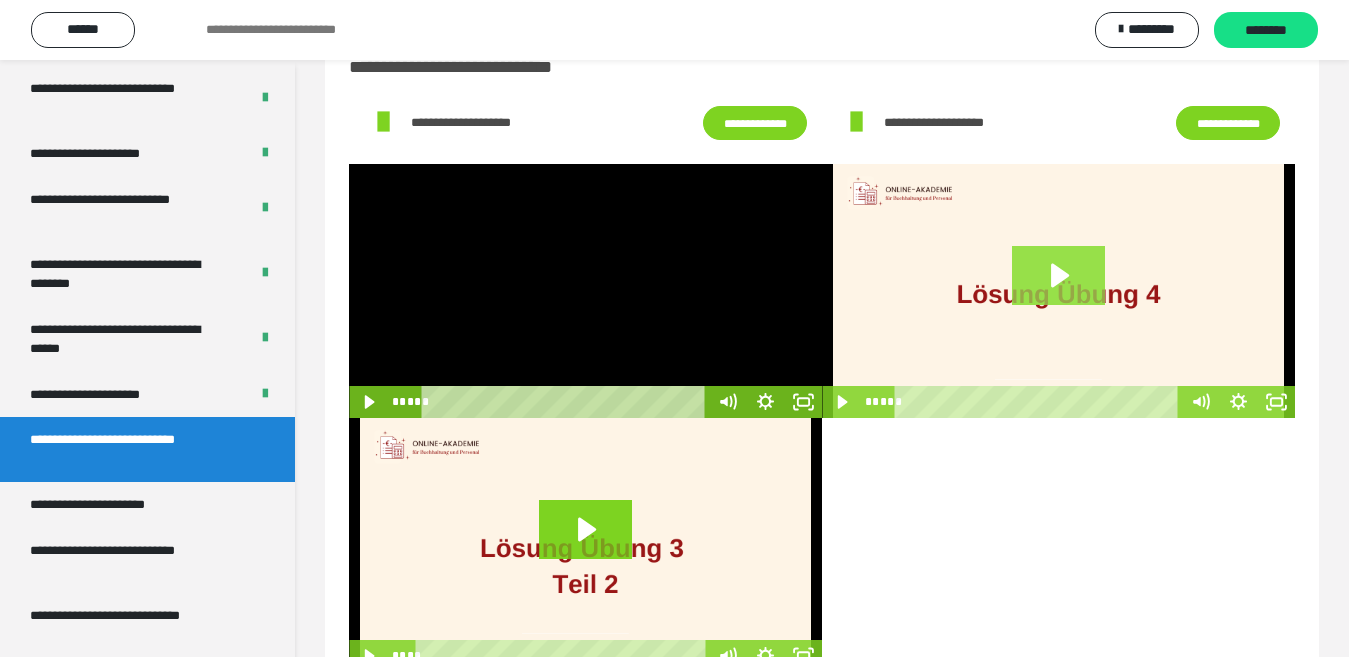 click 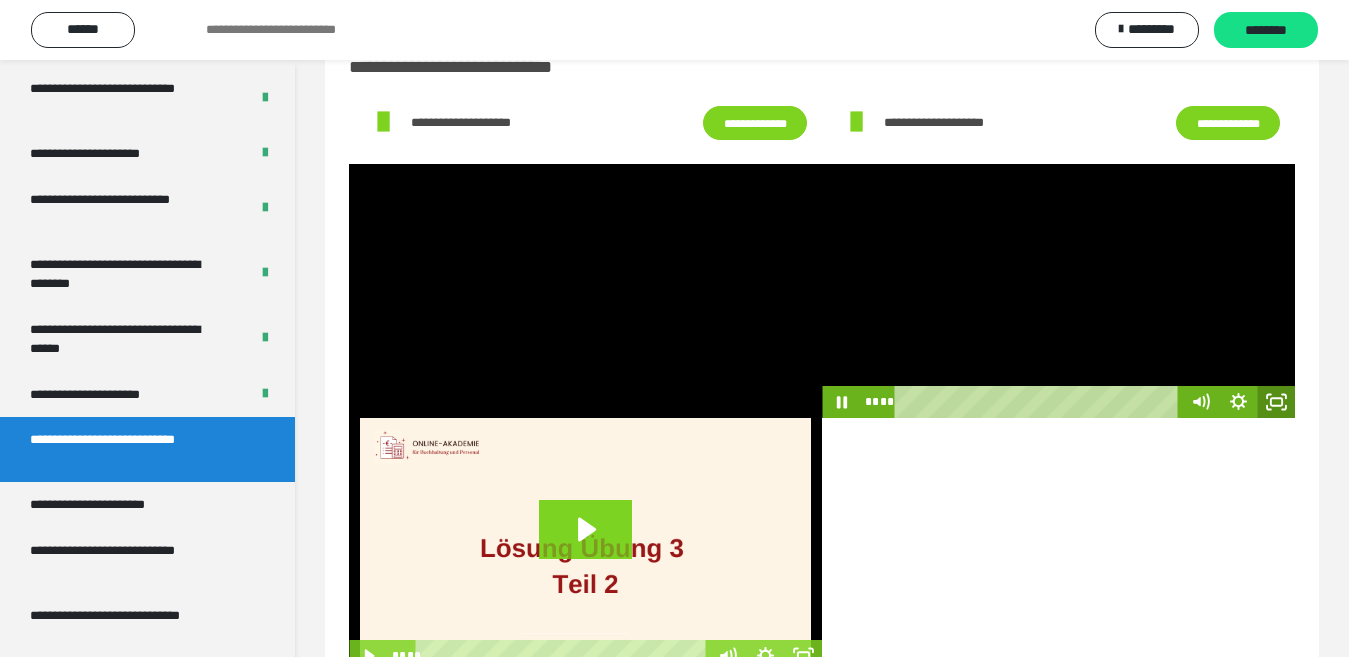click 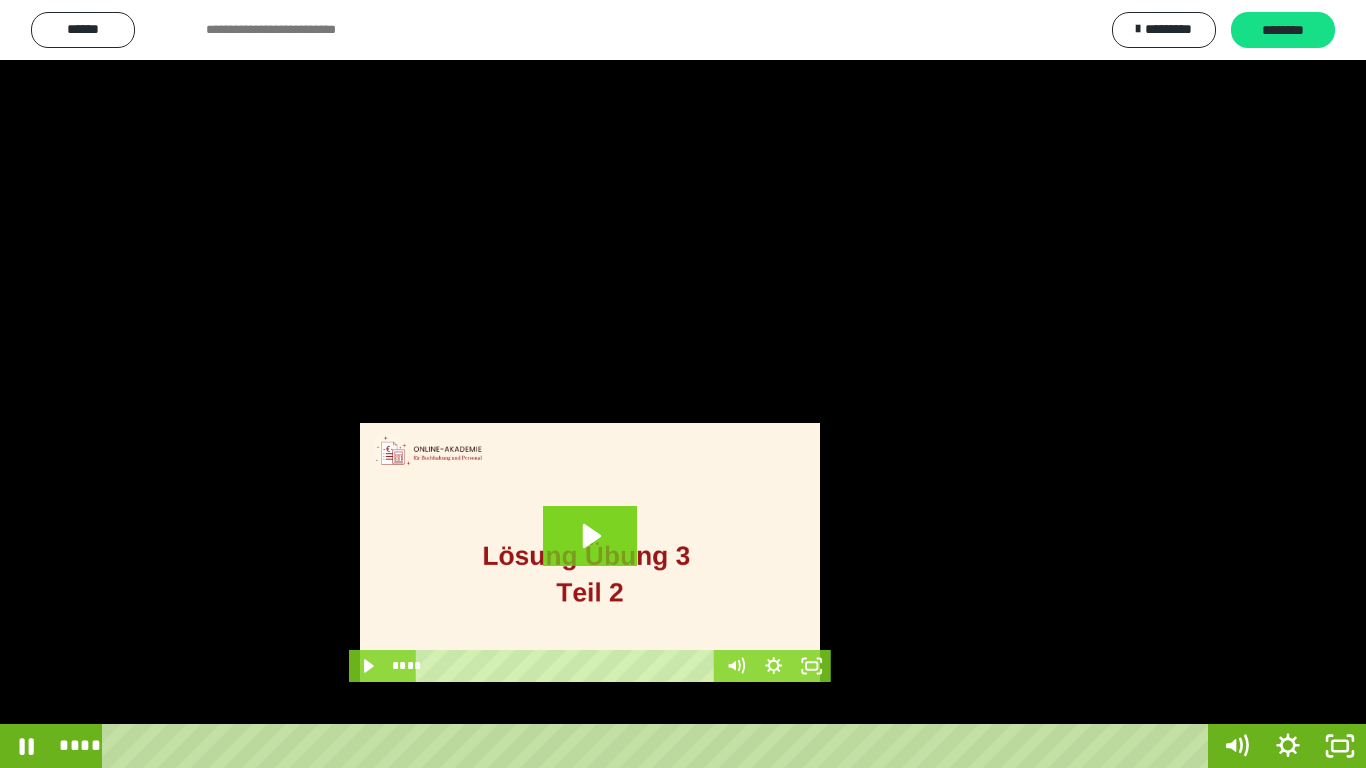 click at bounding box center [683, 384] 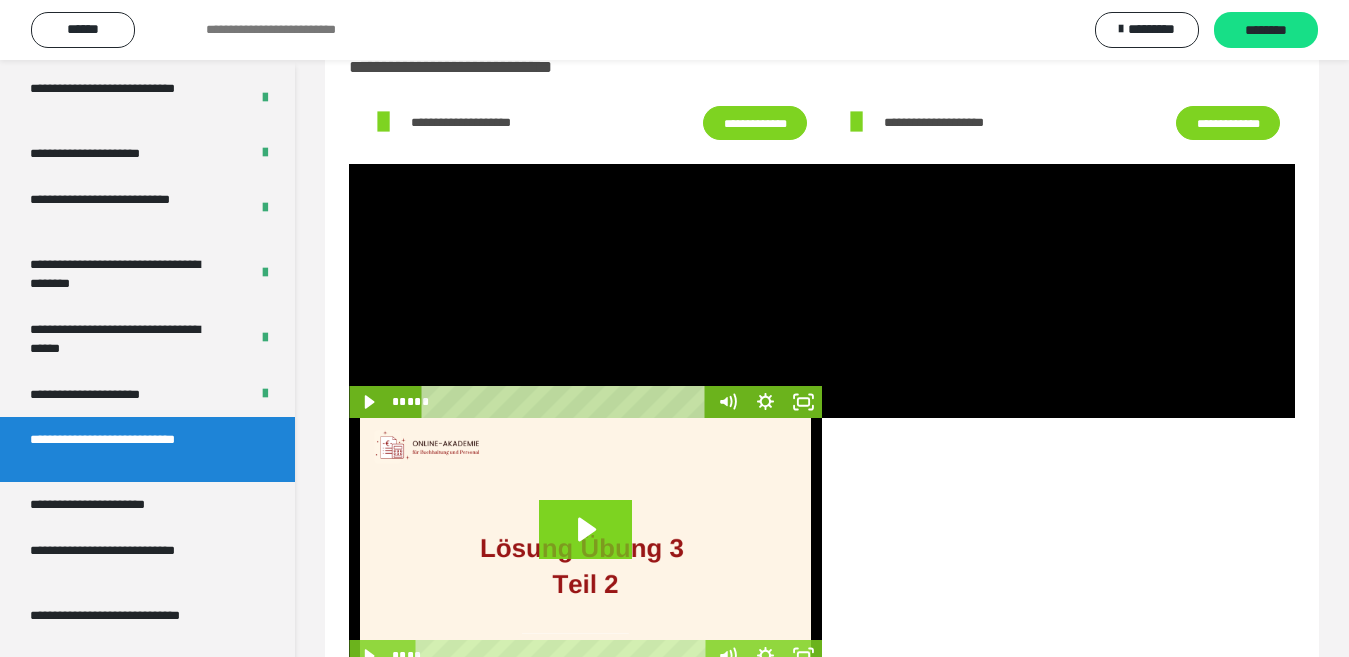 click at bounding box center [585, 291] 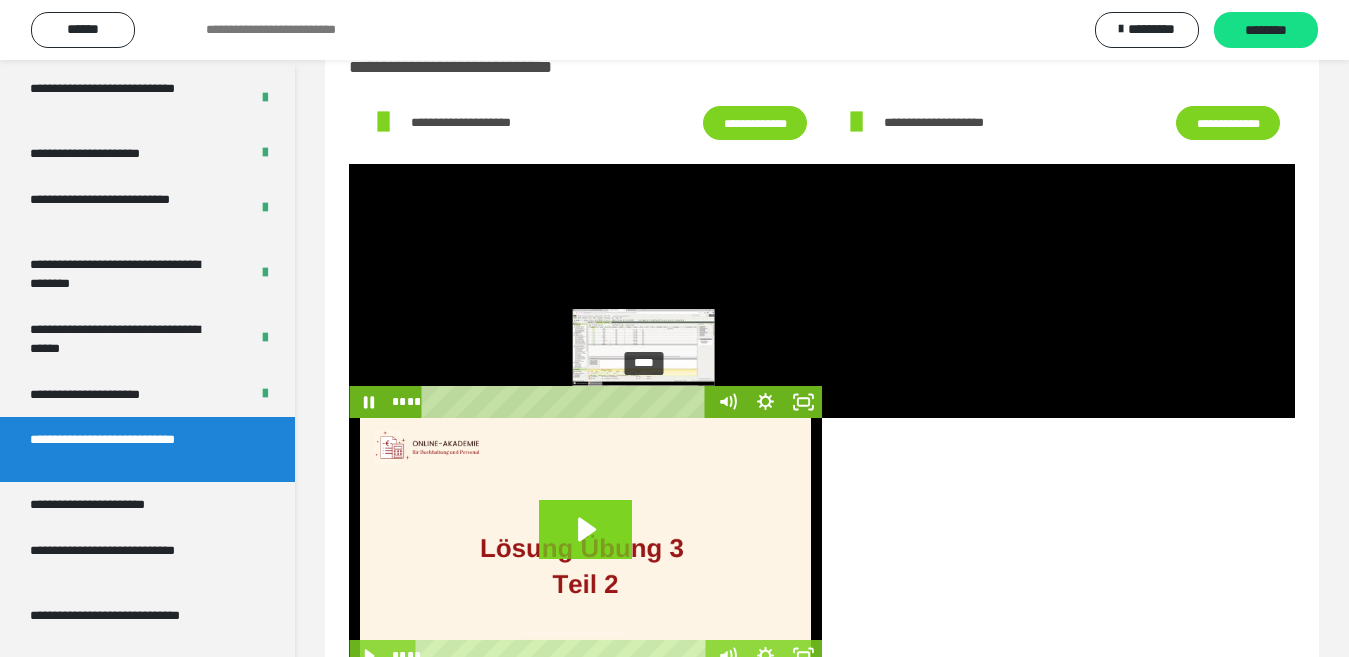 click on "****" at bounding box center [567, 402] 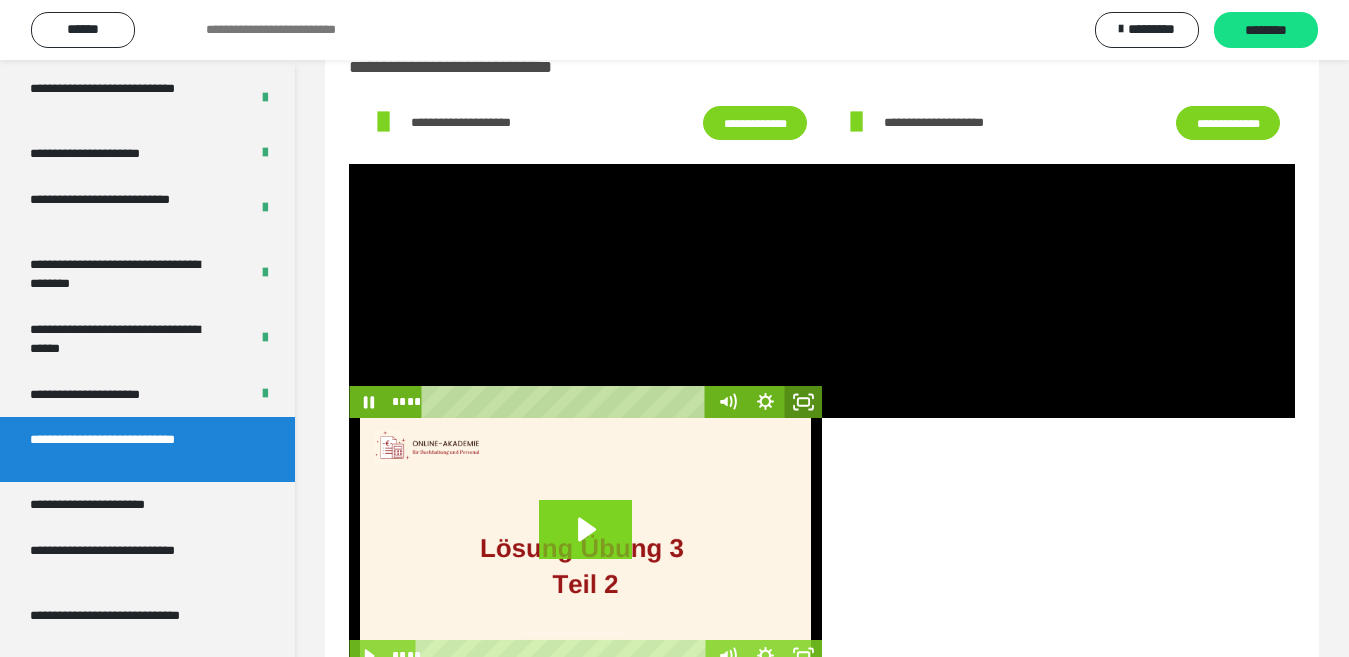 click 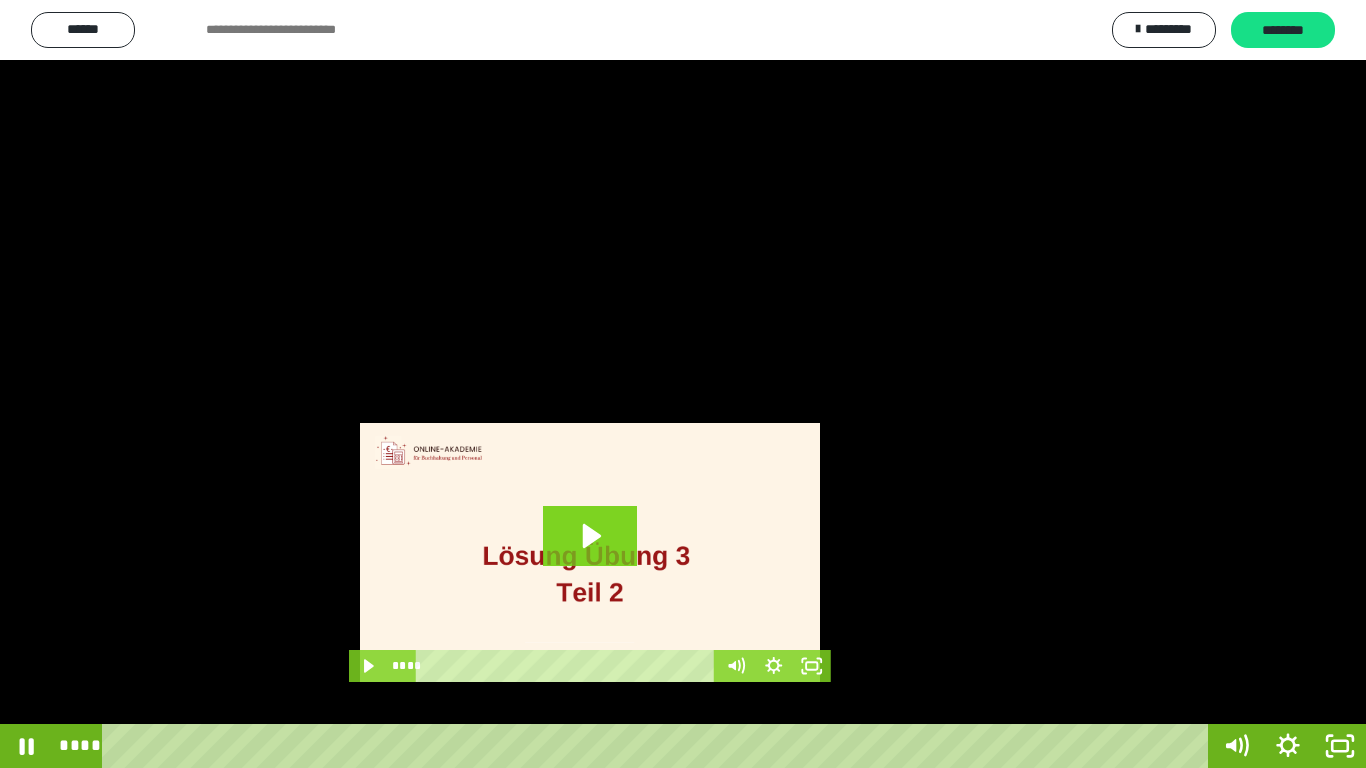 click at bounding box center [683, 384] 